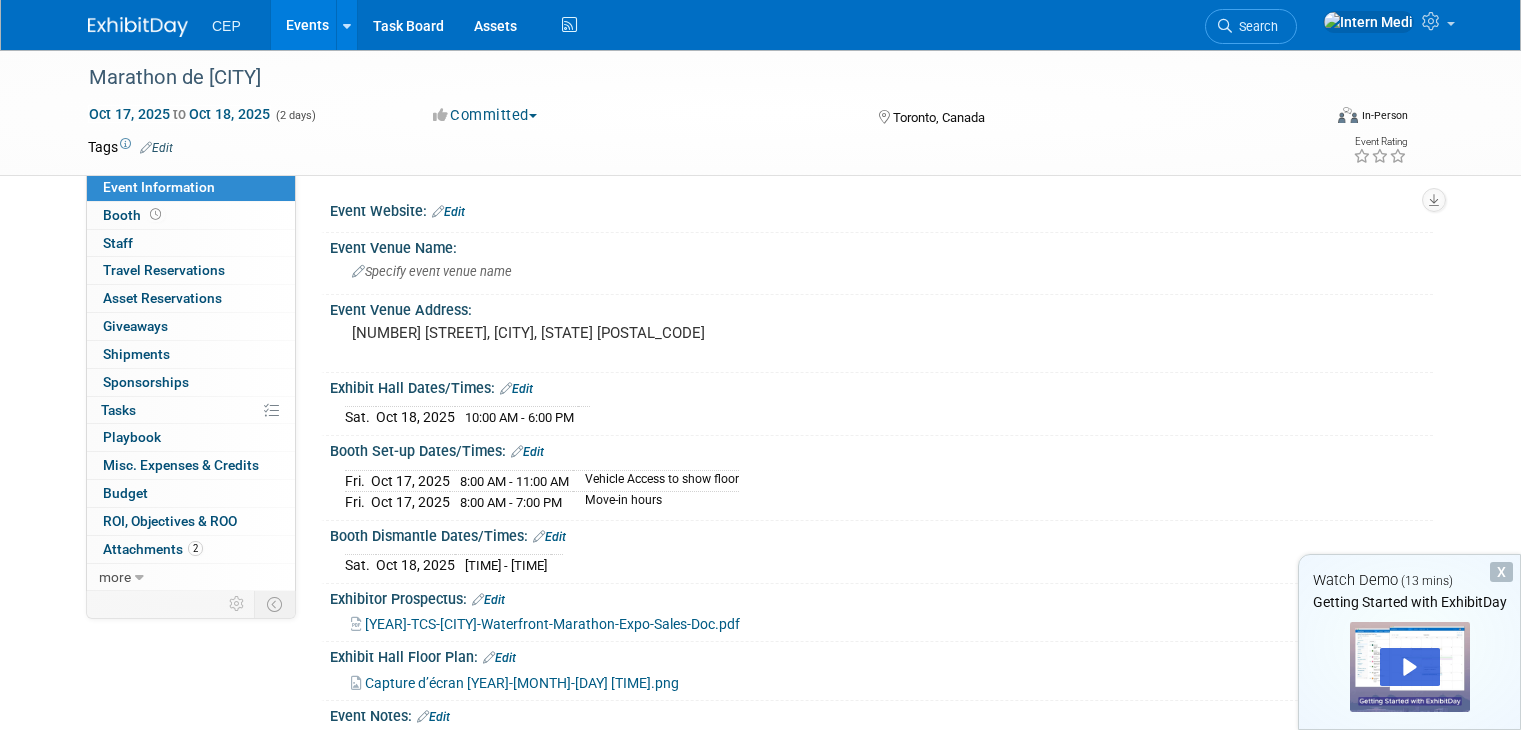 scroll, scrollTop: 0, scrollLeft: 0, axis: both 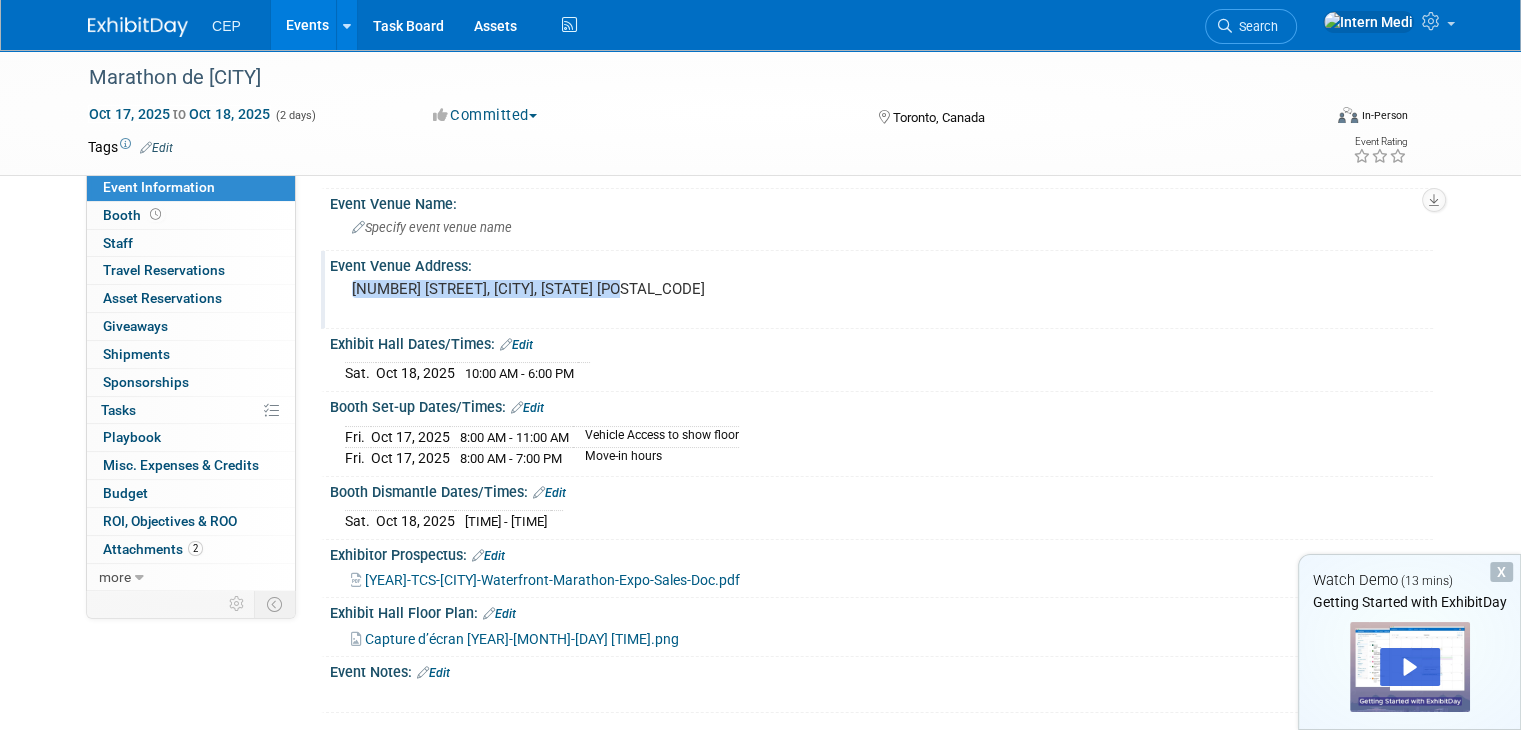 drag, startPoint x: 614, startPoint y: 290, endPoint x: 332, endPoint y: 312, distance: 282.85684 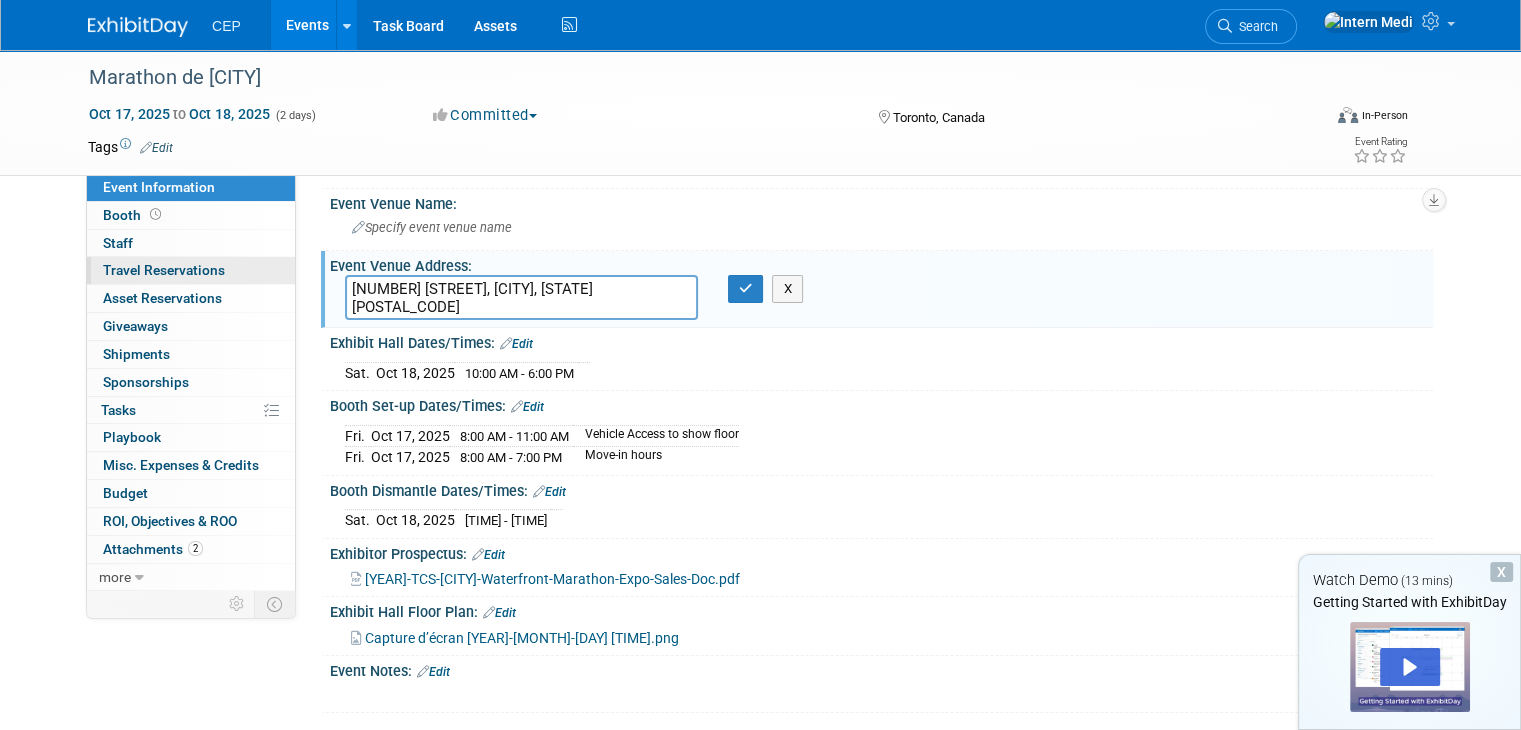 drag, startPoint x: 607, startPoint y: 281, endPoint x: 230, endPoint y: 258, distance: 377.70093 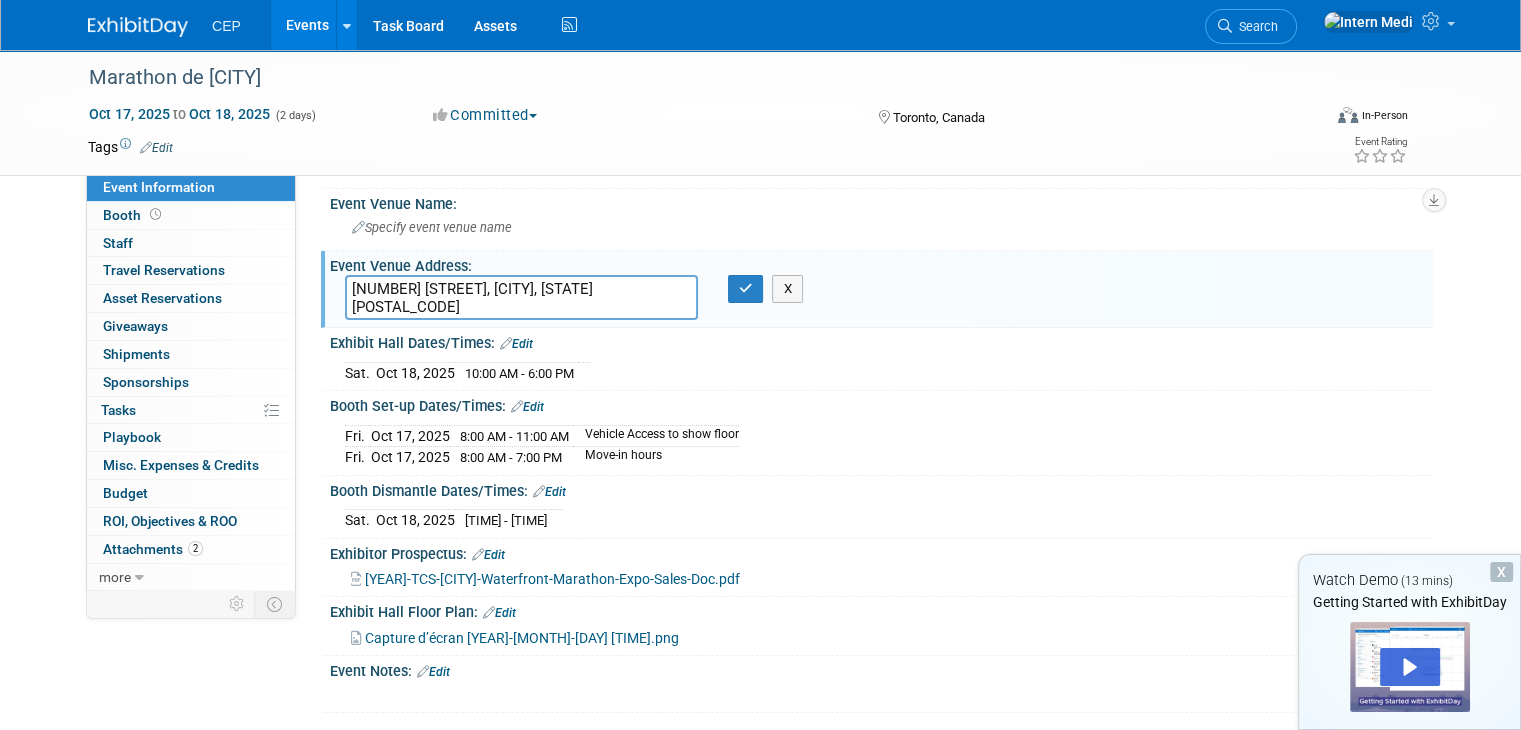 click at bounding box center (517, 406) 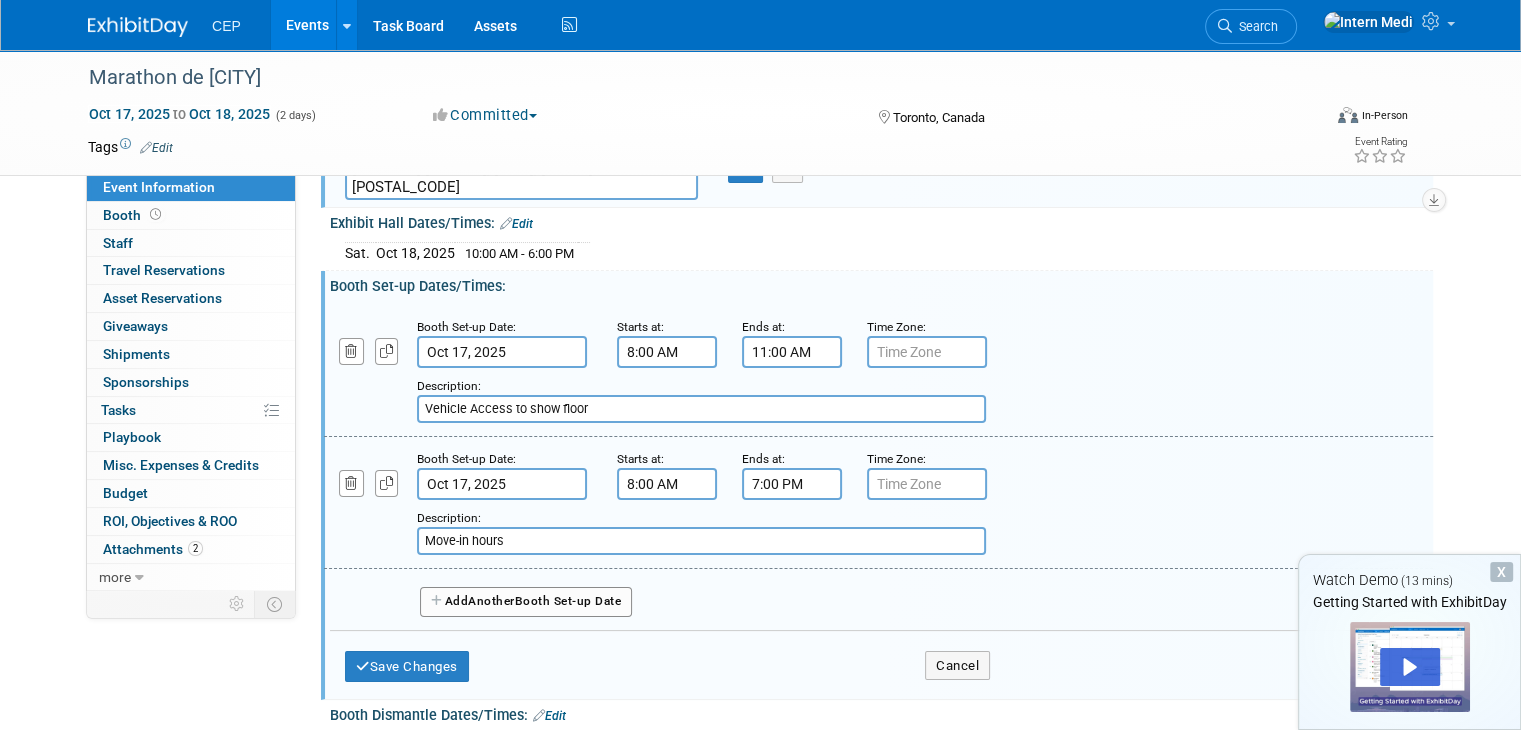 scroll, scrollTop: 164, scrollLeft: 0, axis: vertical 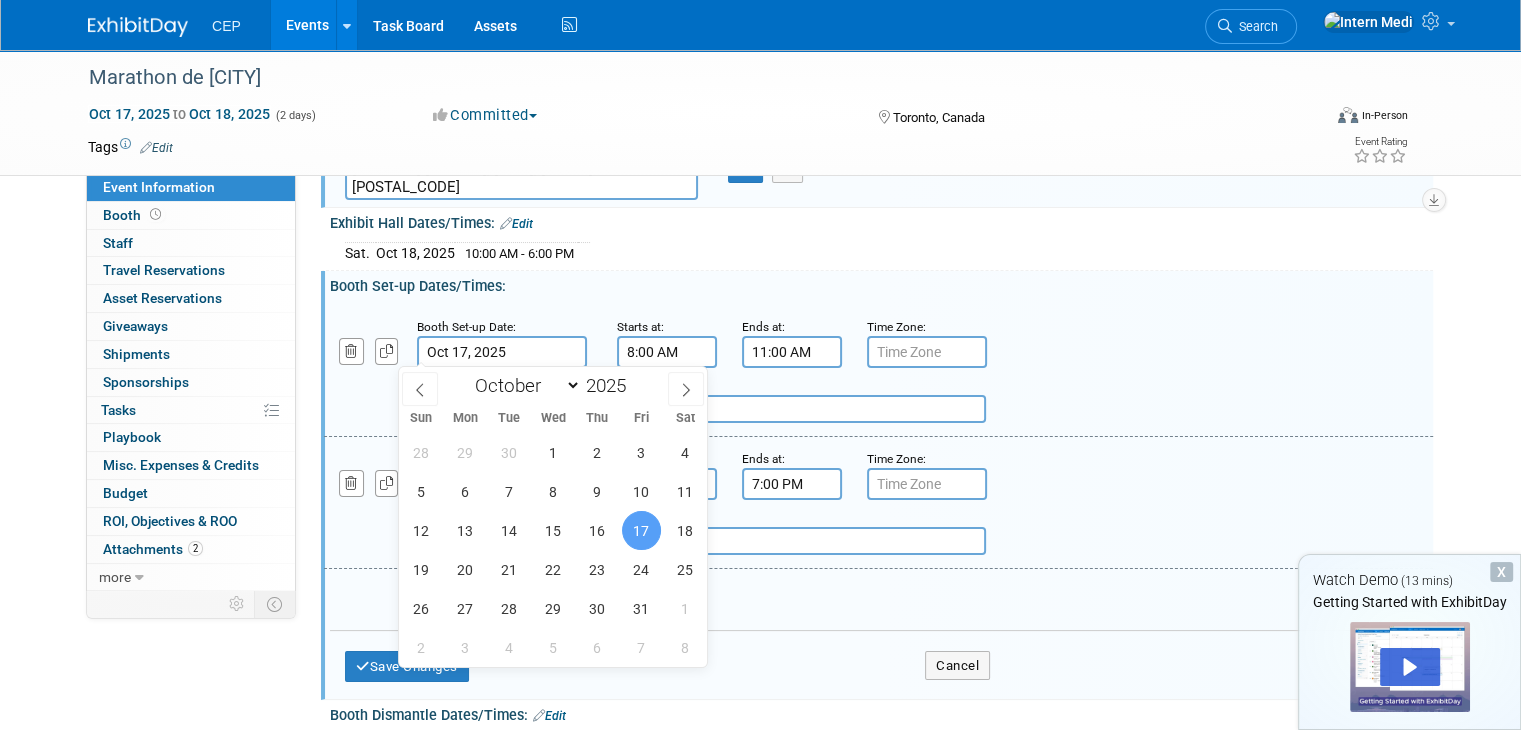 click on "Oct 17, 2025" at bounding box center (502, 352) 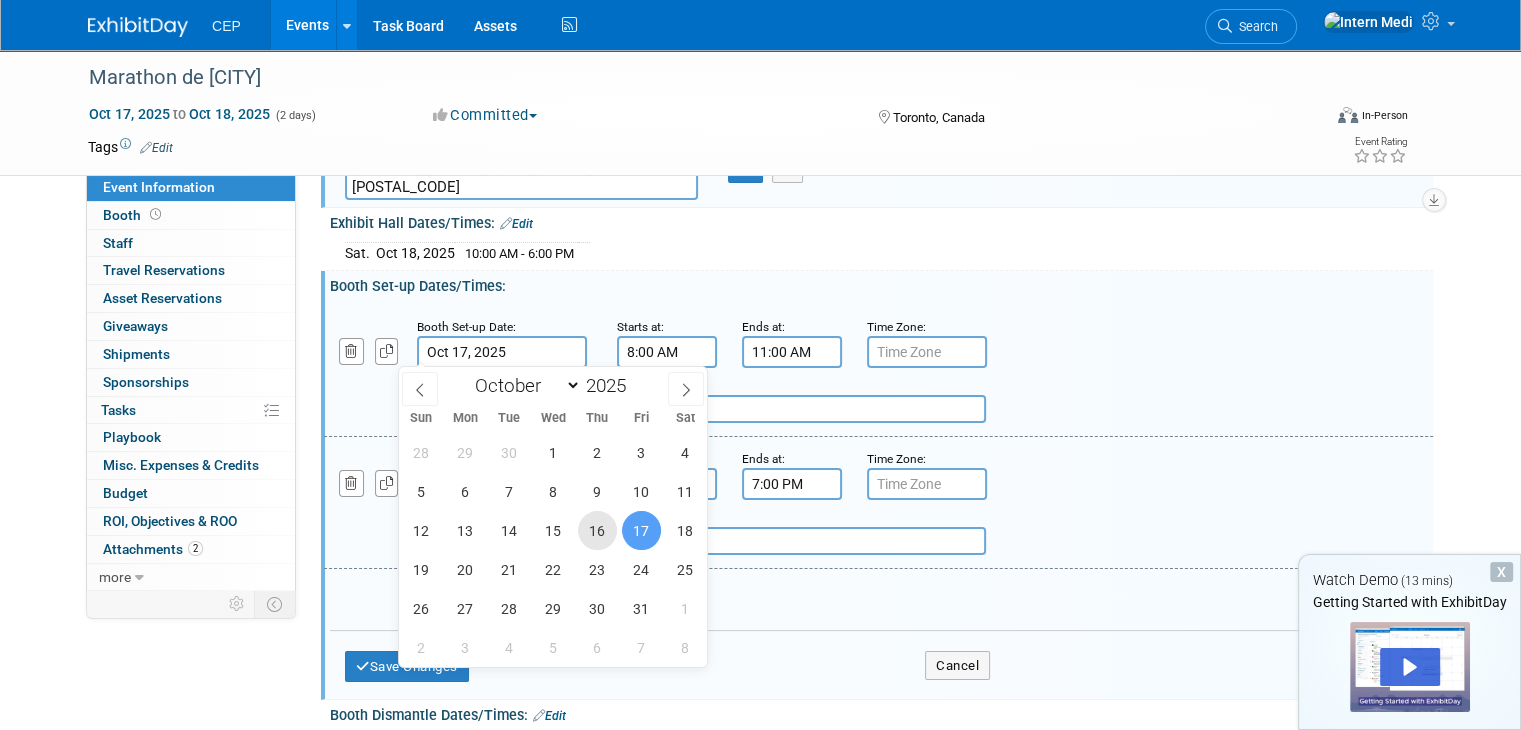 click on "16" at bounding box center (597, 530) 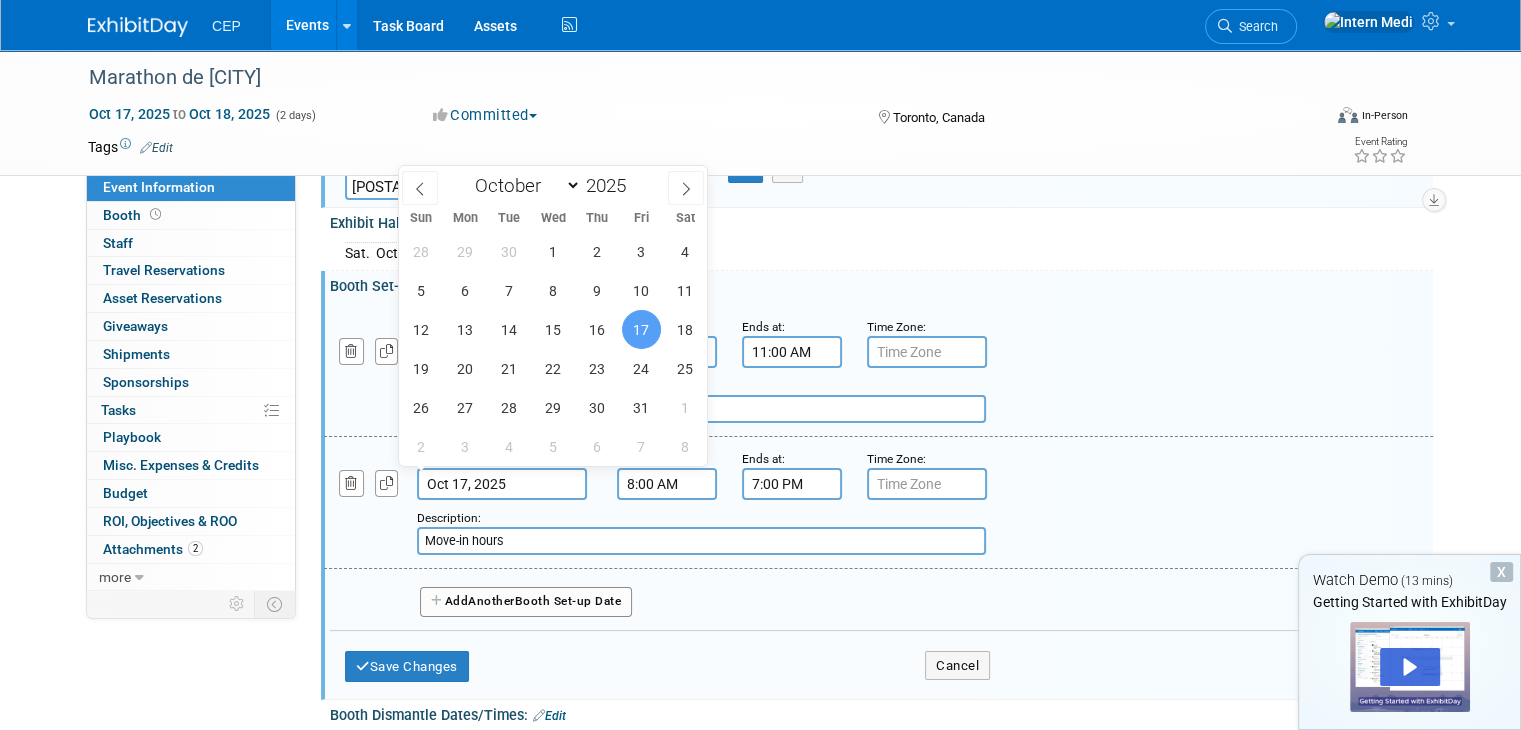 click on "Oct 17, 2025" at bounding box center [502, 484] 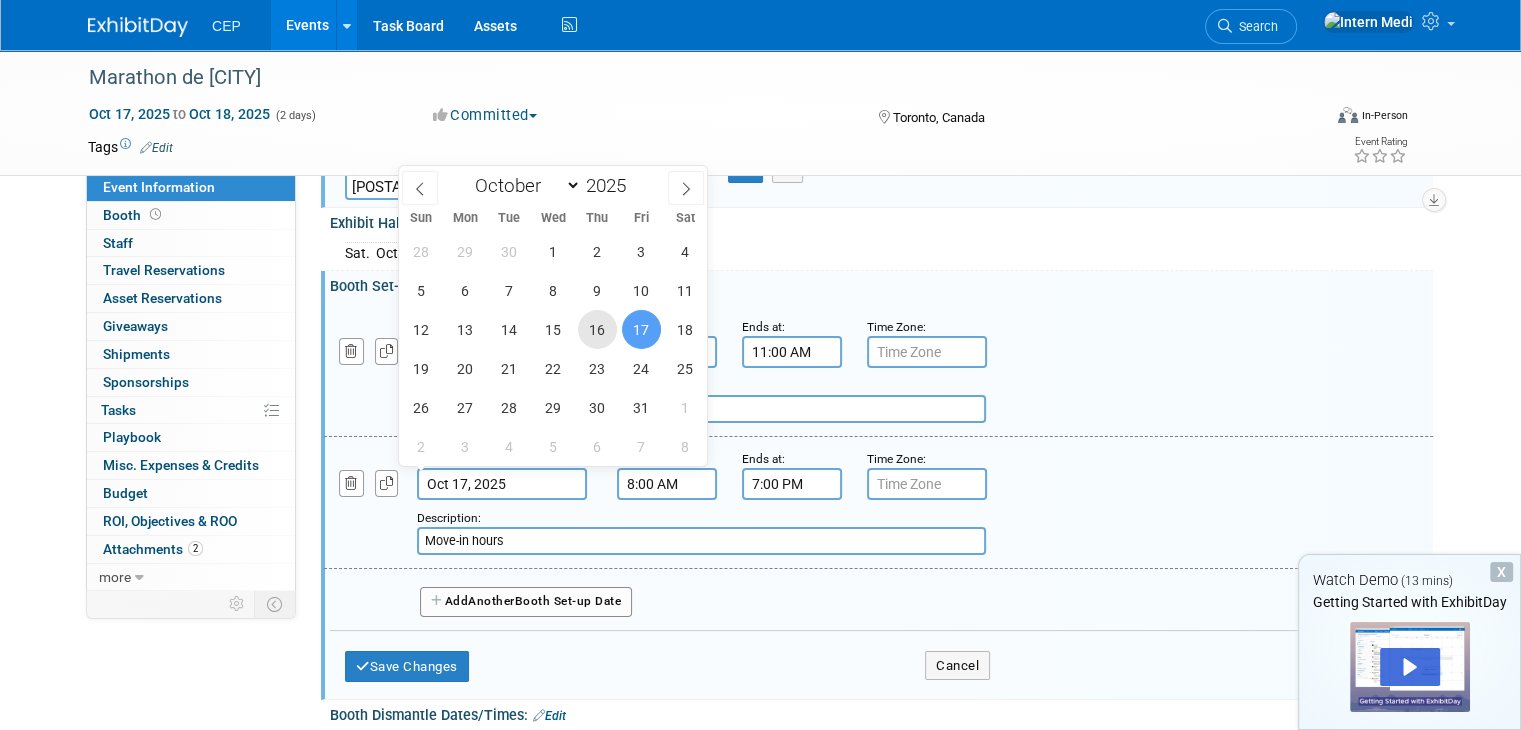 click on "16" at bounding box center [597, 329] 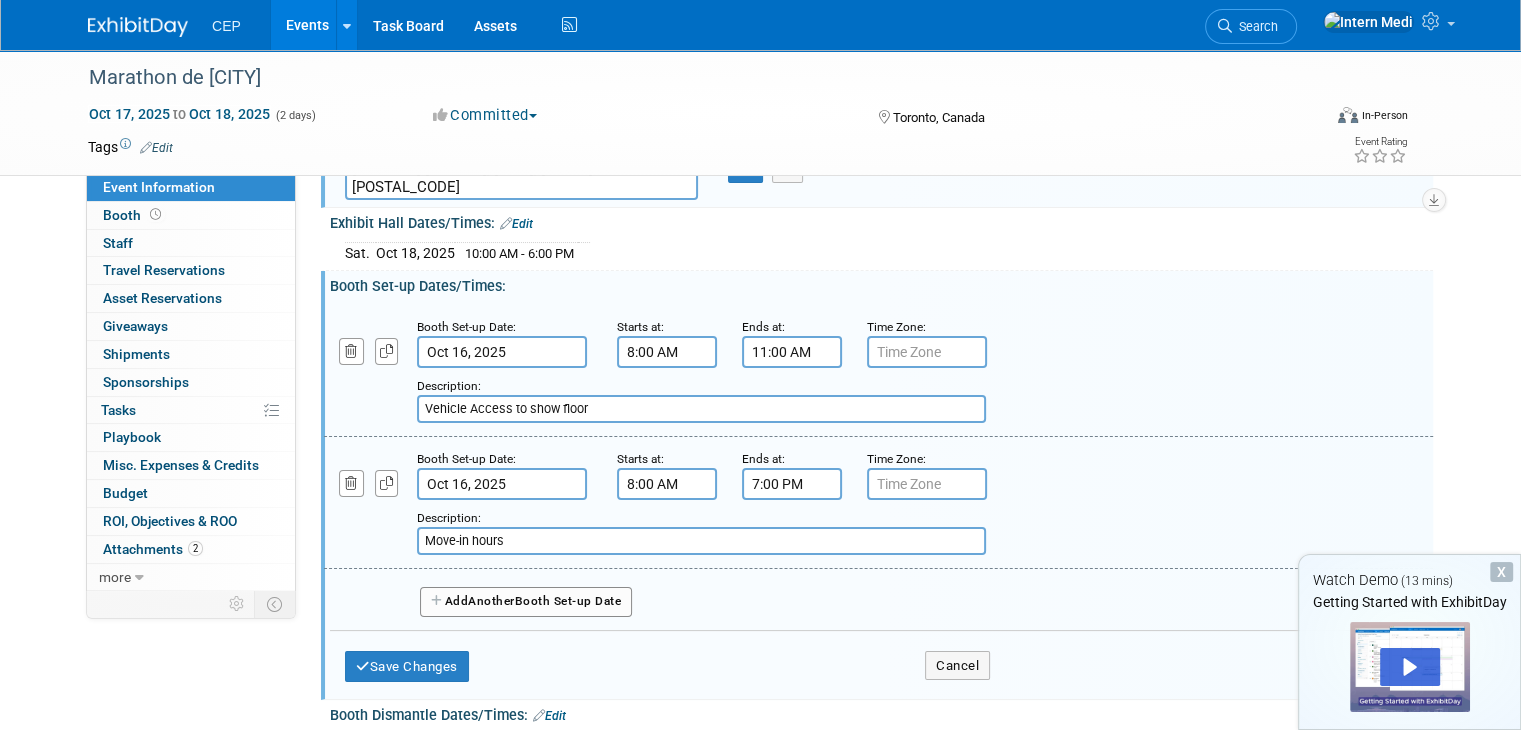 click on "Description:
Move-in hours" at bounding box center (830, 531) 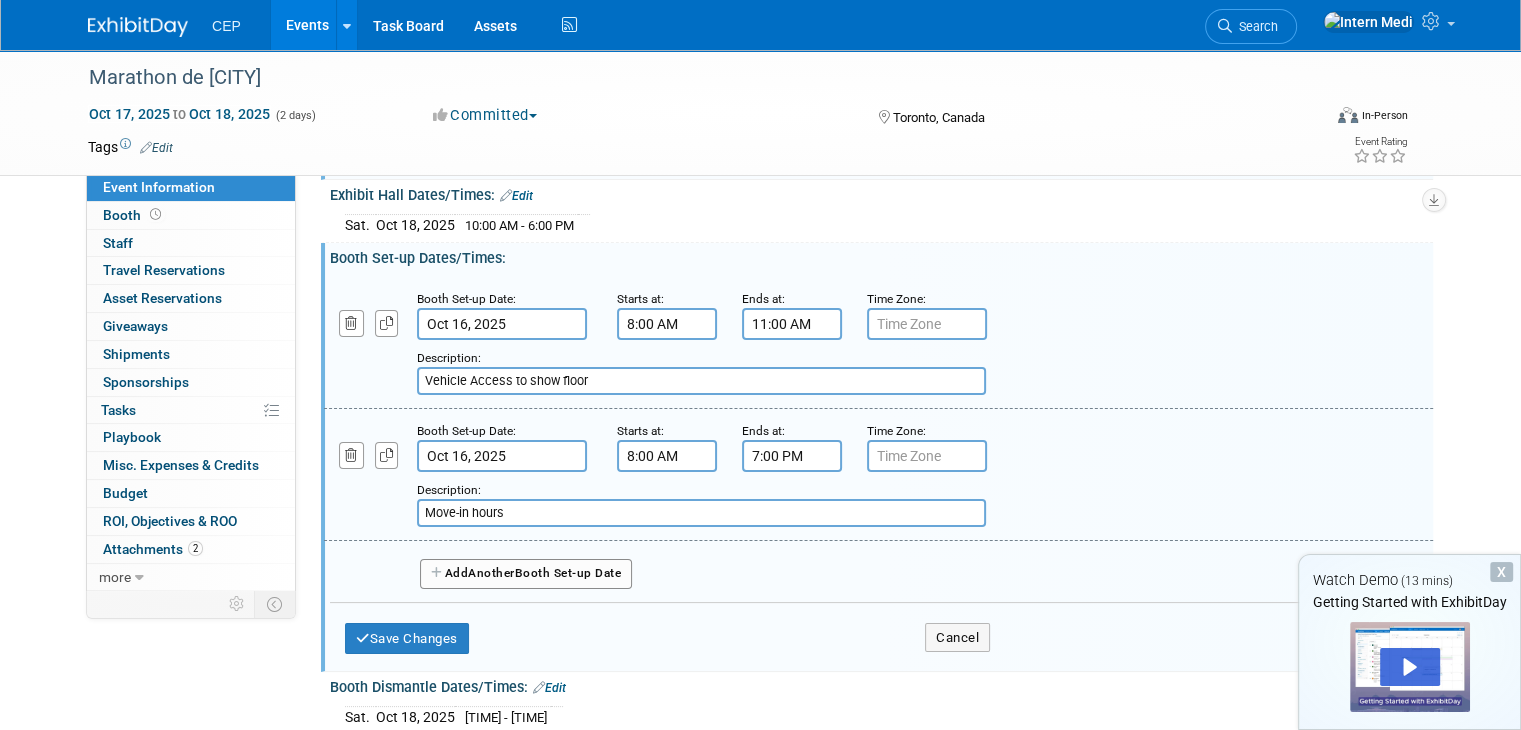 scroll, scrollTop: 192, scrollLeft: 0, axis: vertical 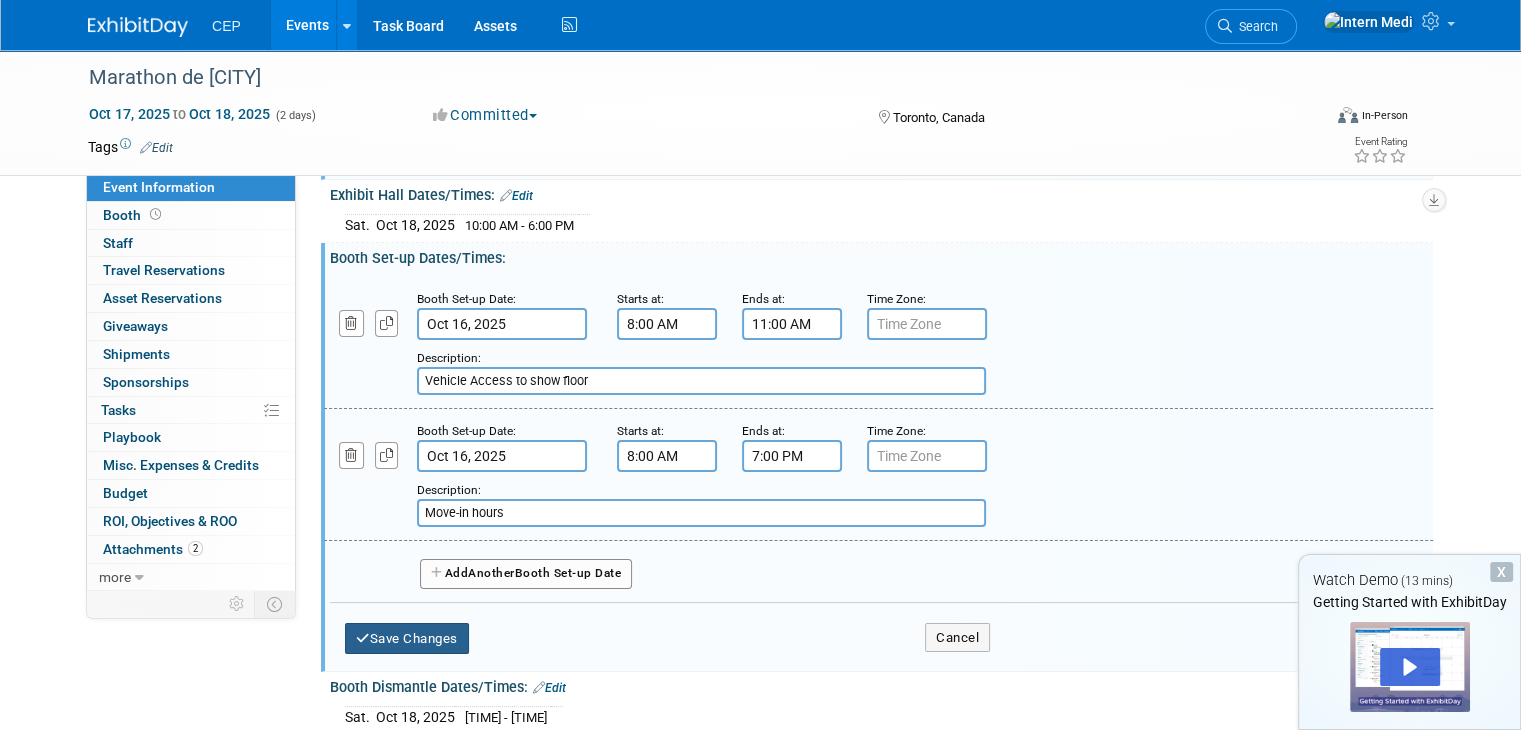 click on "Save Changes" at bounding box center (407, 639) 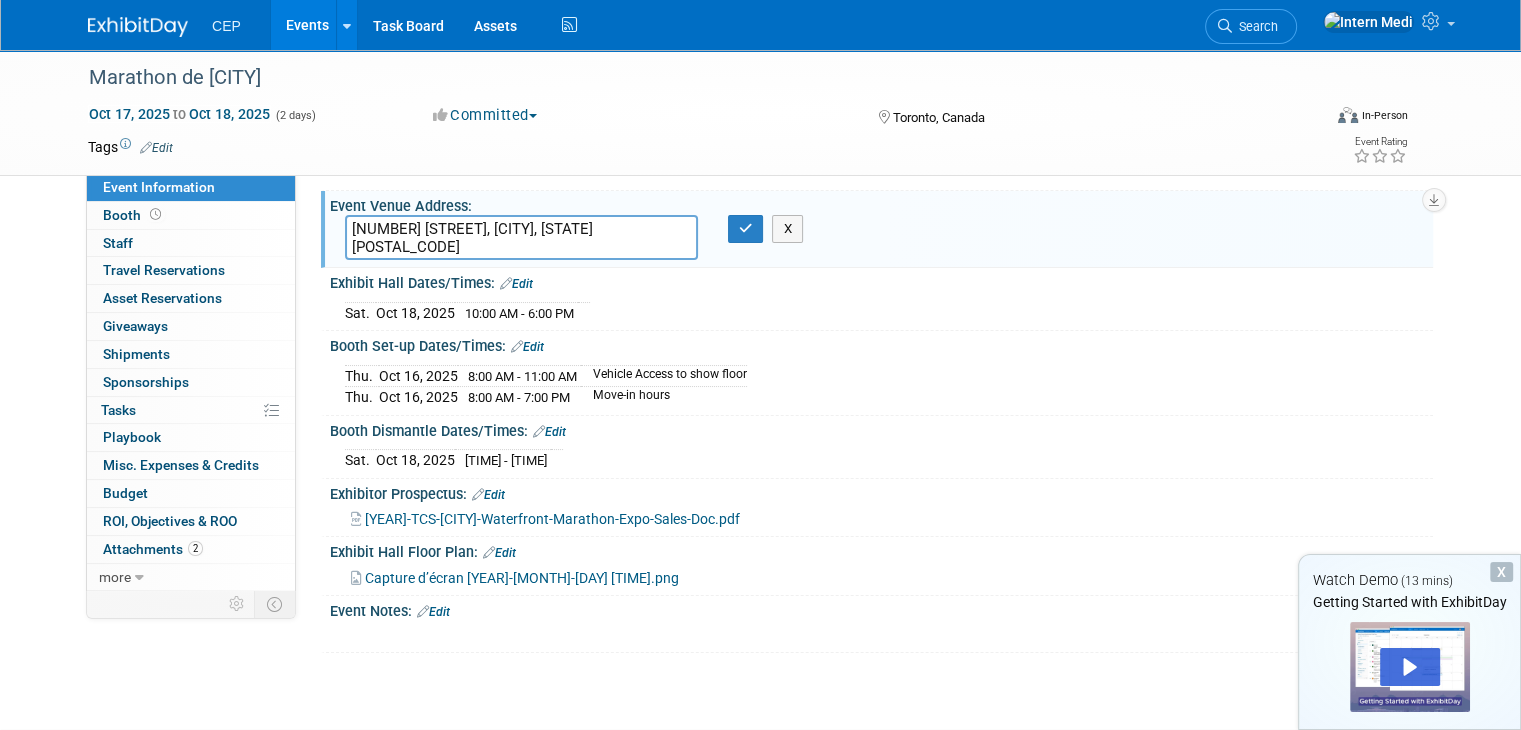 scroll, scrollTop: 100, scrollLeft: 0, axis: vertical 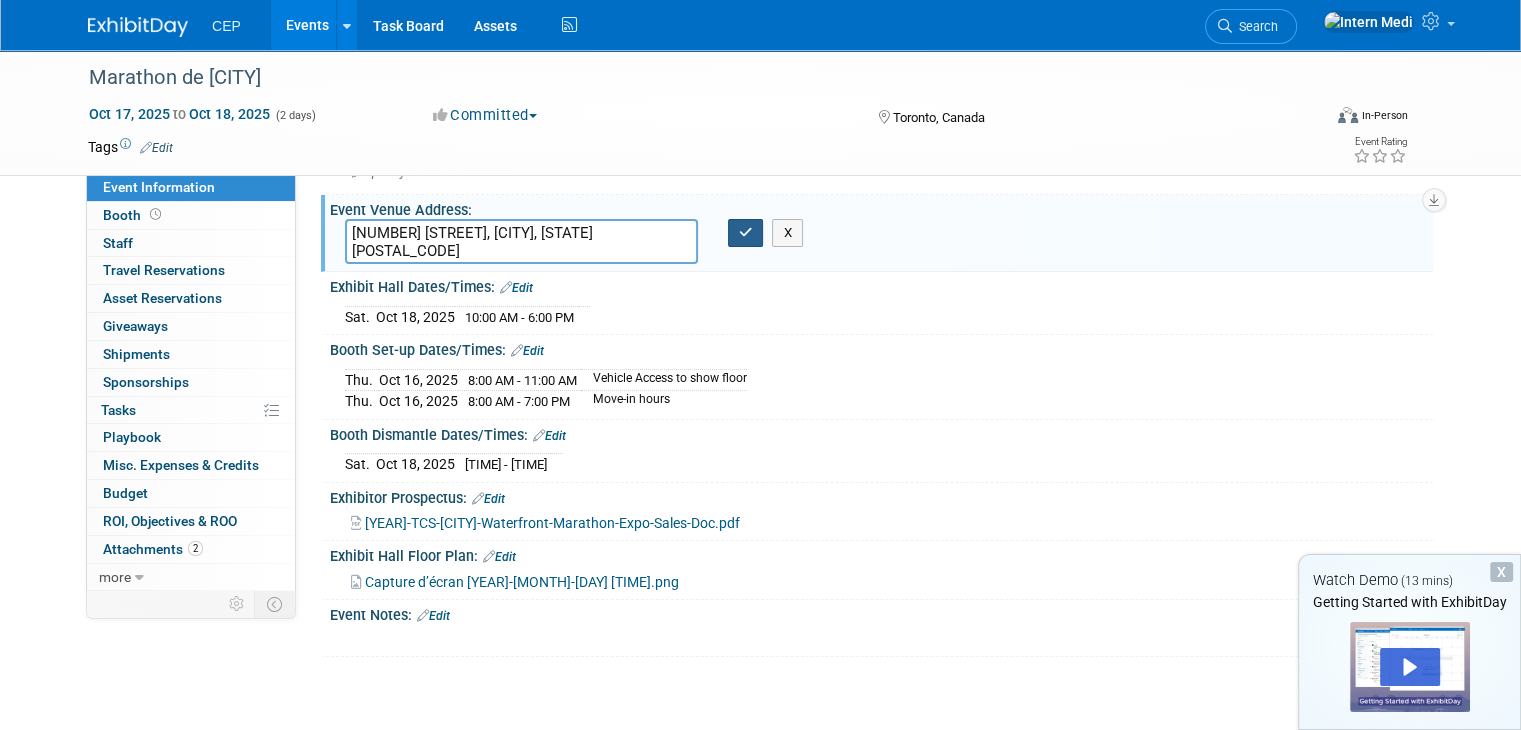 click at bounding box center (746, 232) 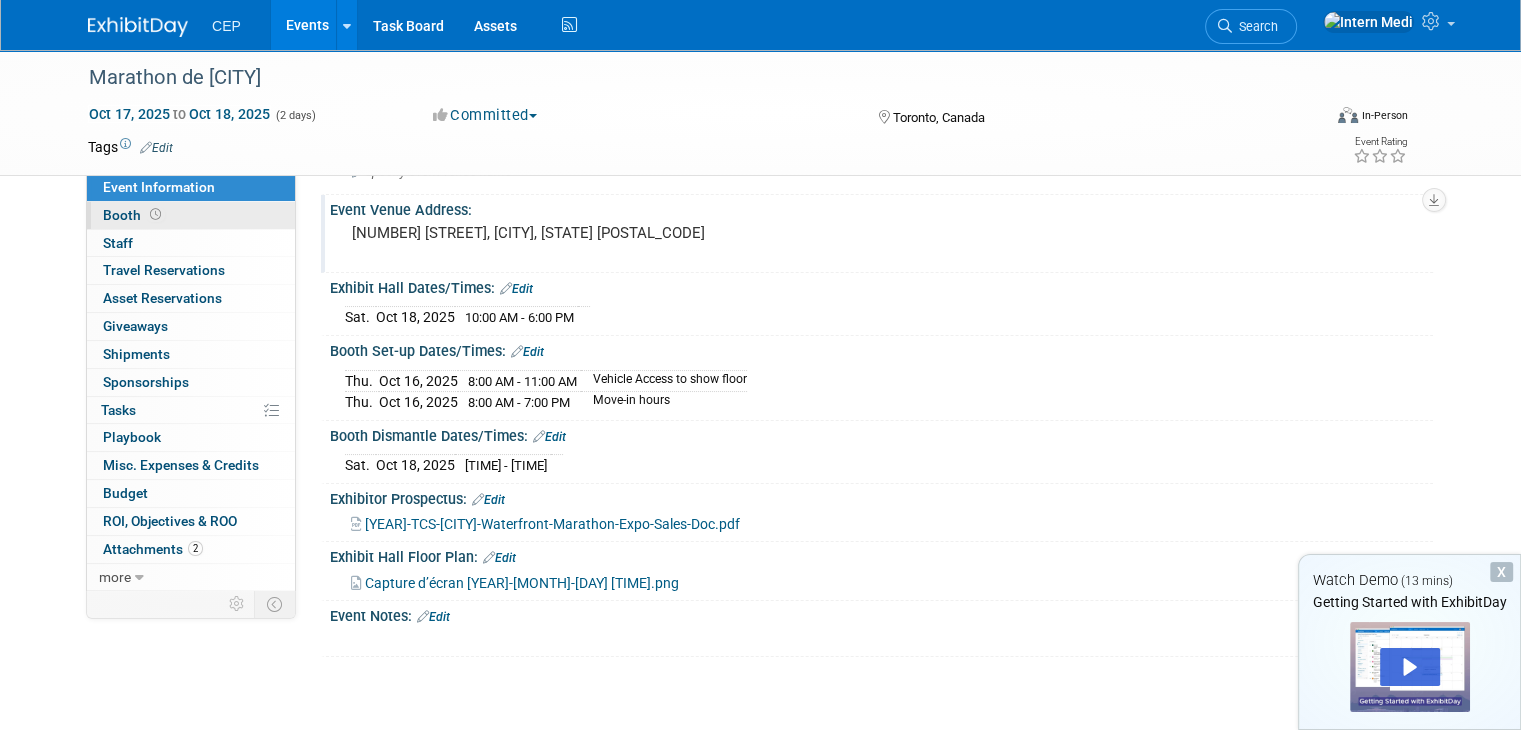 click on "Booth" at bounding box center (134, 215) 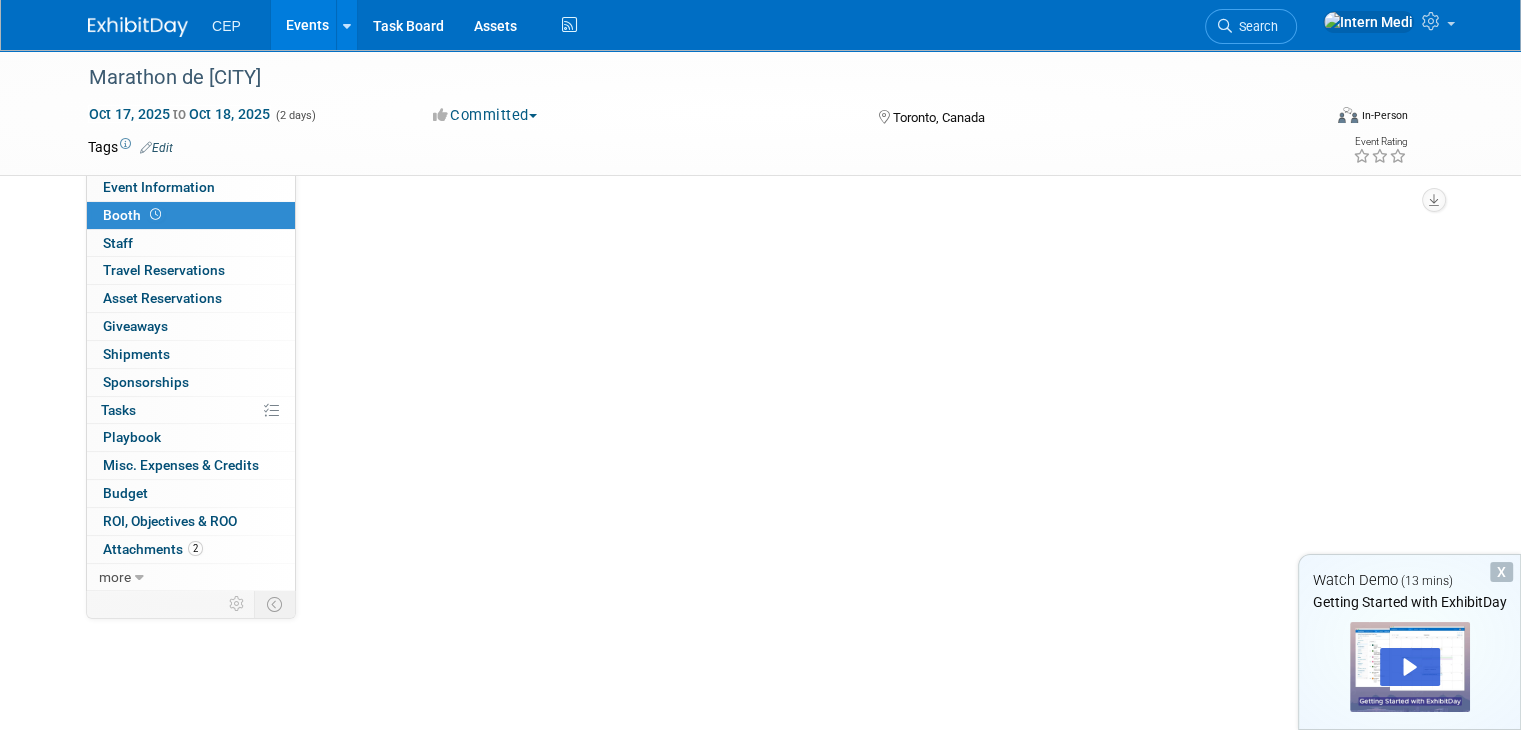 scroll, scrollTop: 0, scrollLeft: 0, axis: both 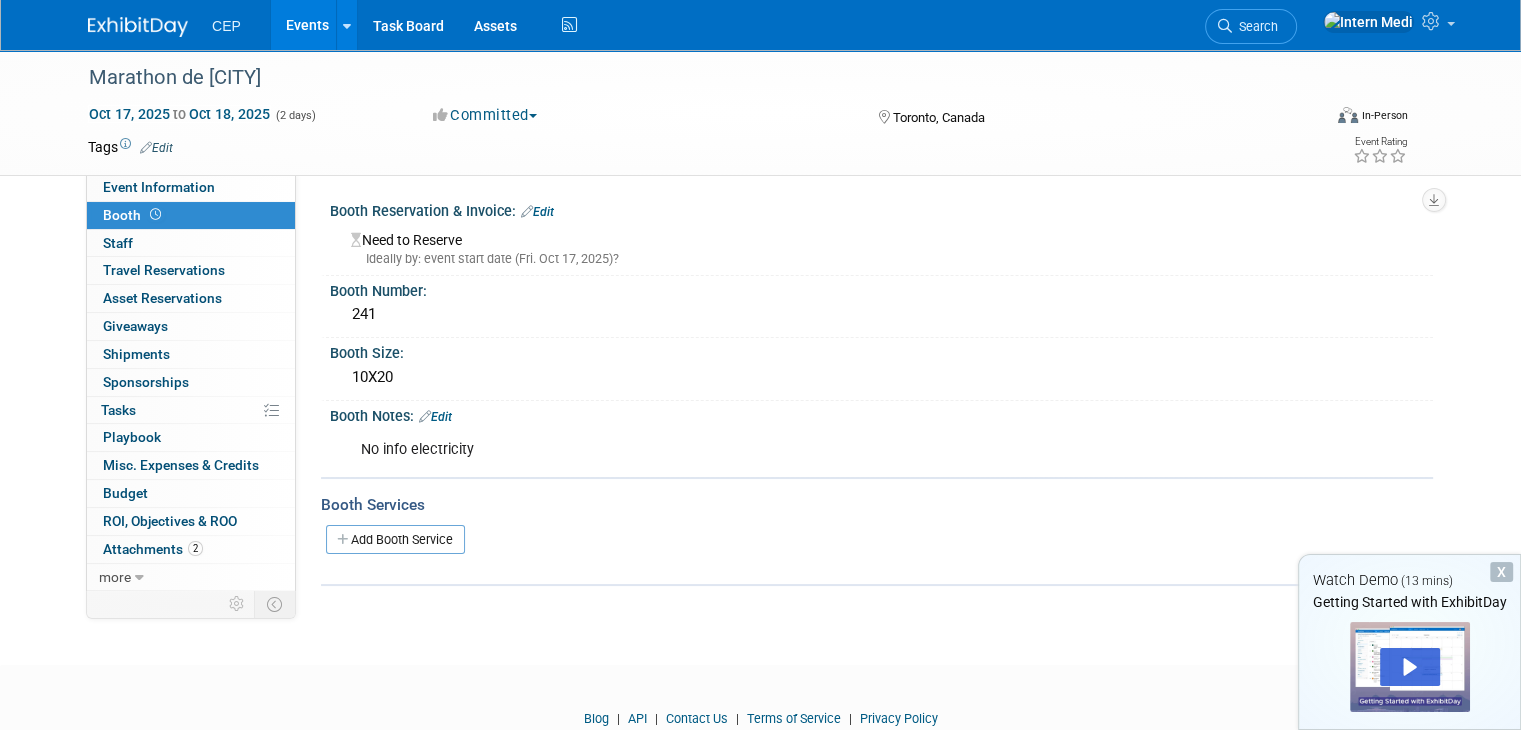 click on "Need to Reserve                 Ideally by: event start date (Fri. [DATE], [YEAR])?" at bounding box center [881, 246] 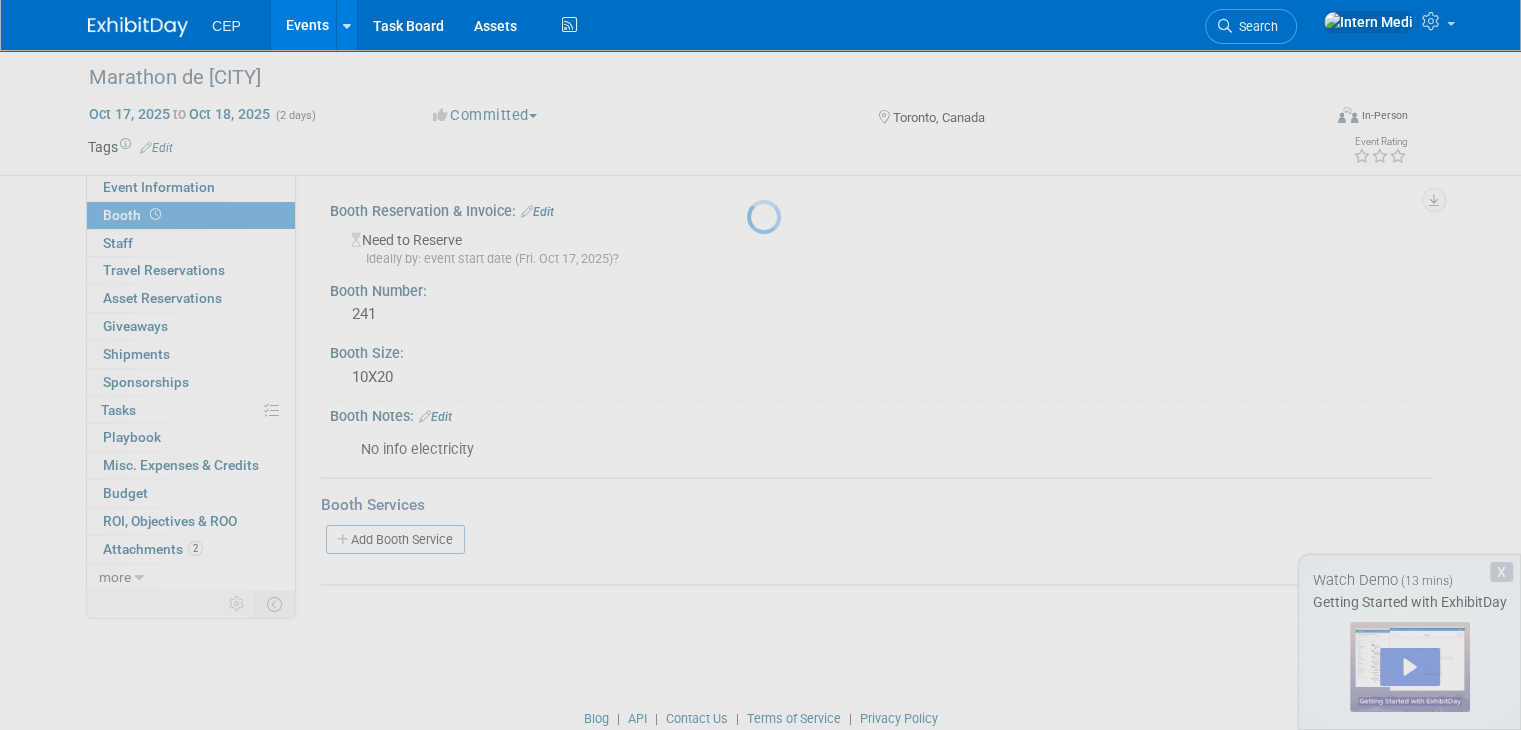 click at bounding box center [761, 365] 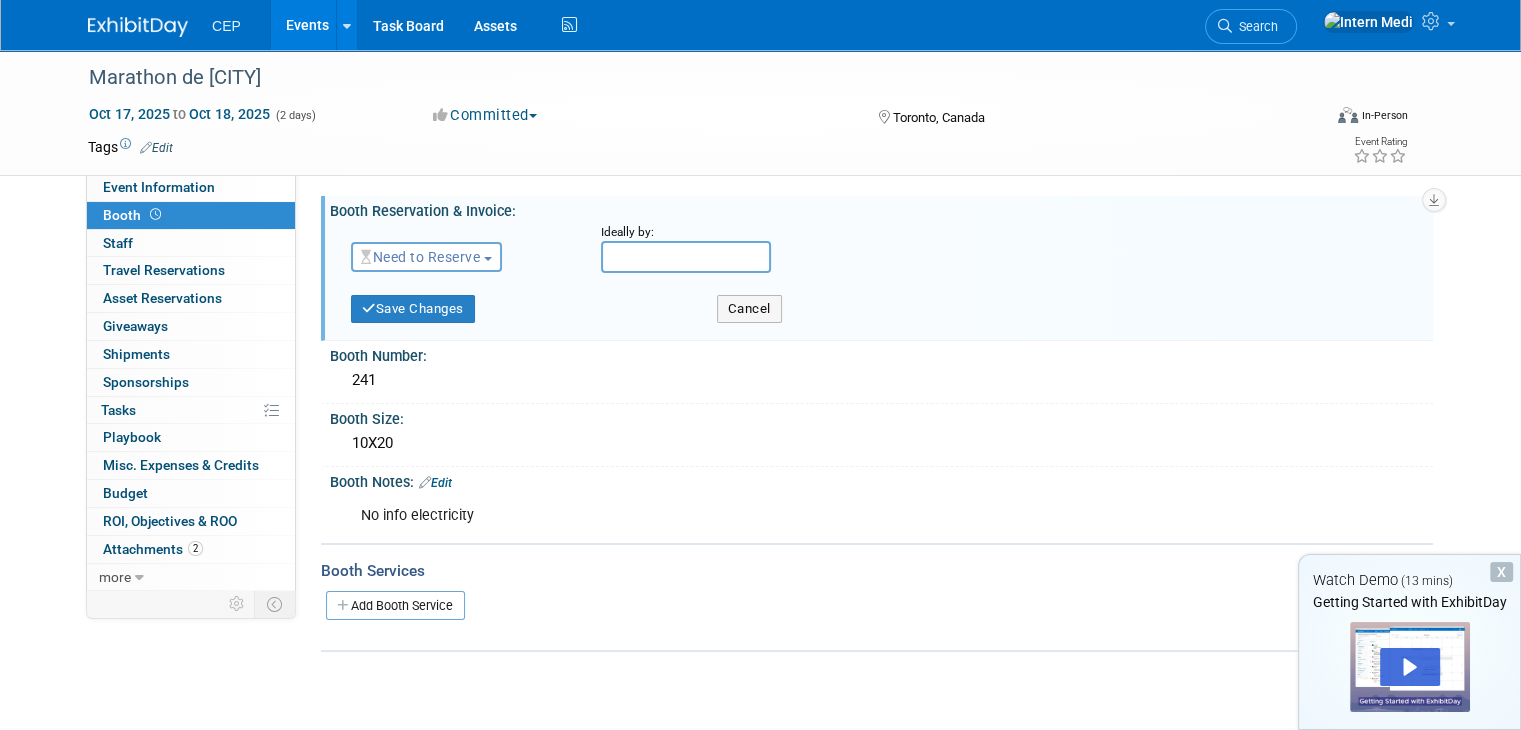 click on "Need to Reserve" at bounding box center (420, 257) 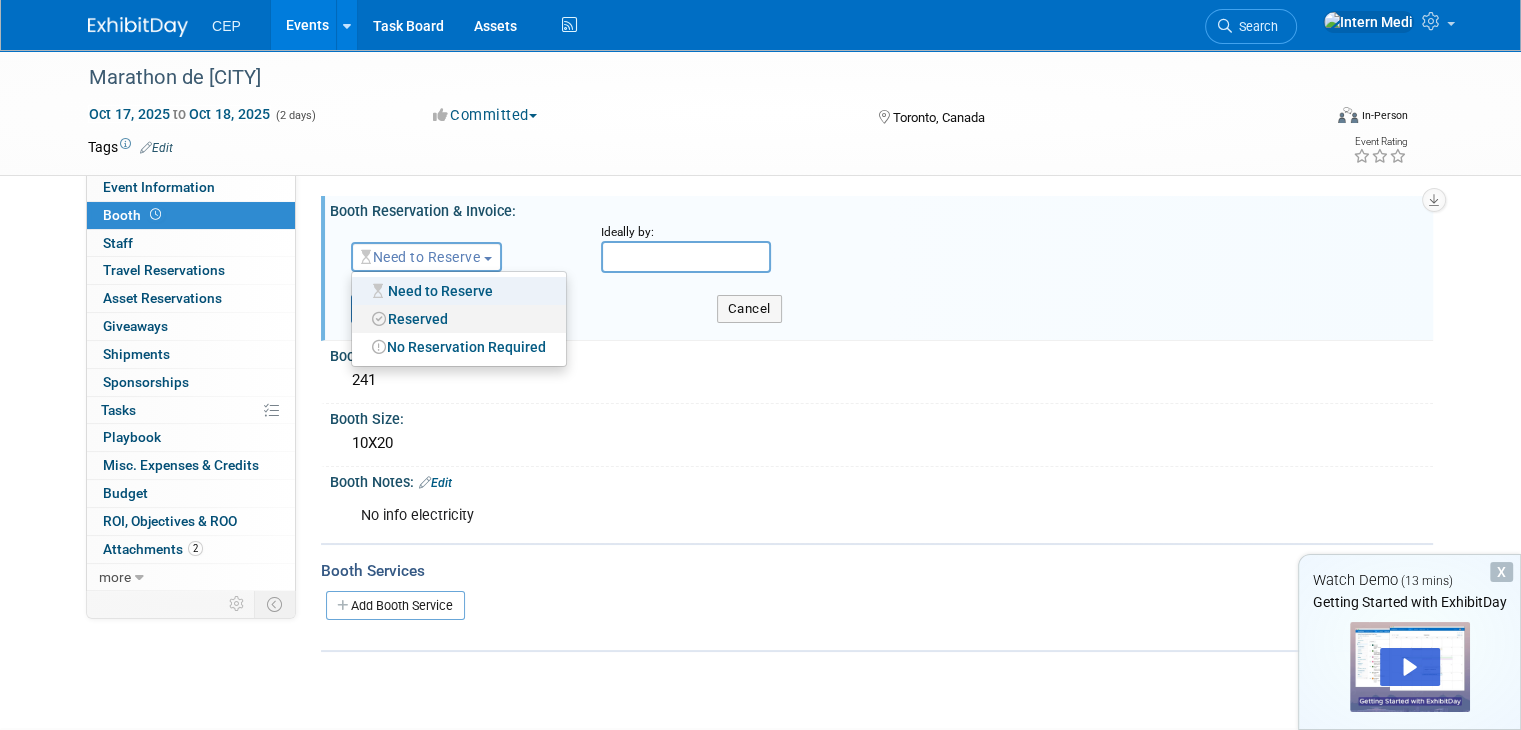click on "Reserved" at bounding box center (459, 319) 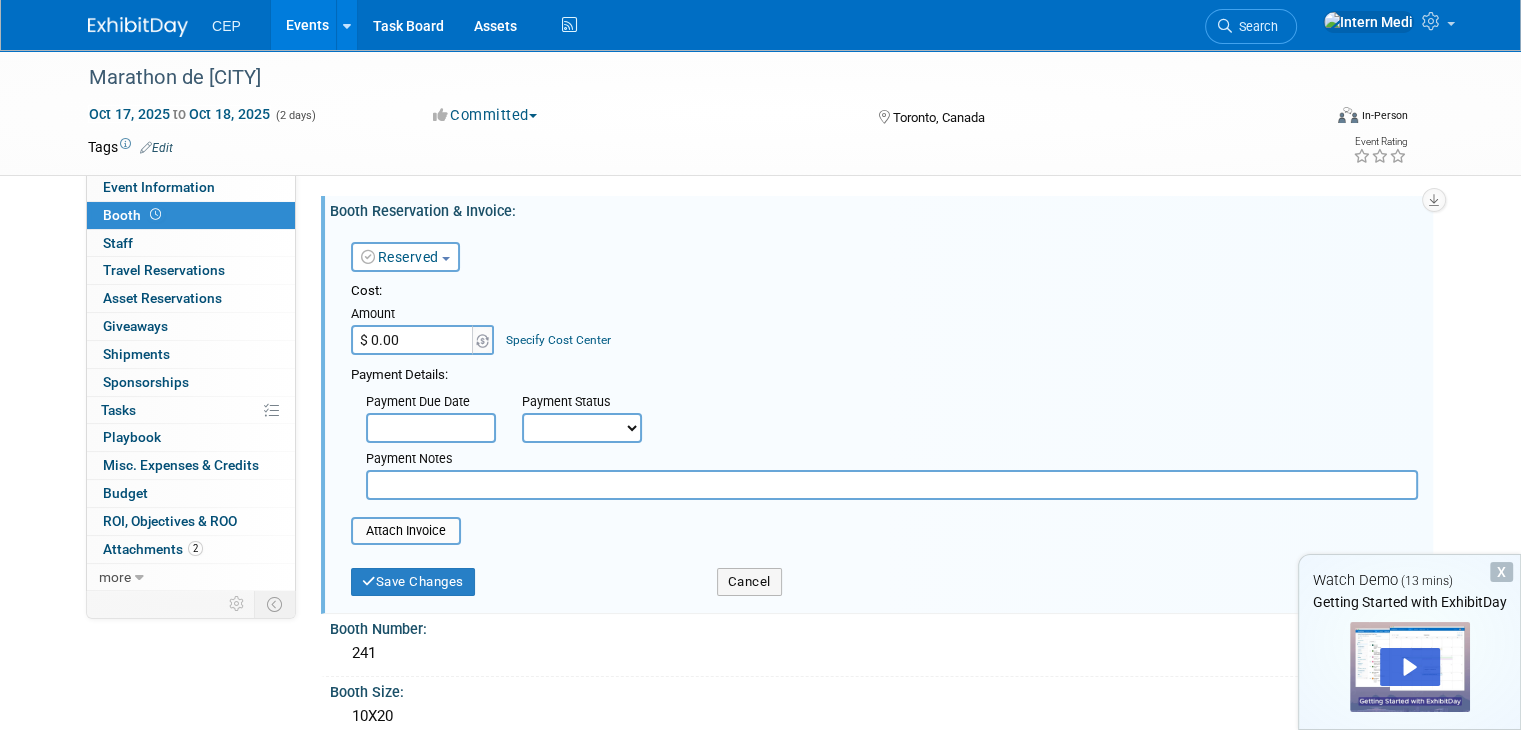 click on "$ 0.00" at bounding box center (413, 340) 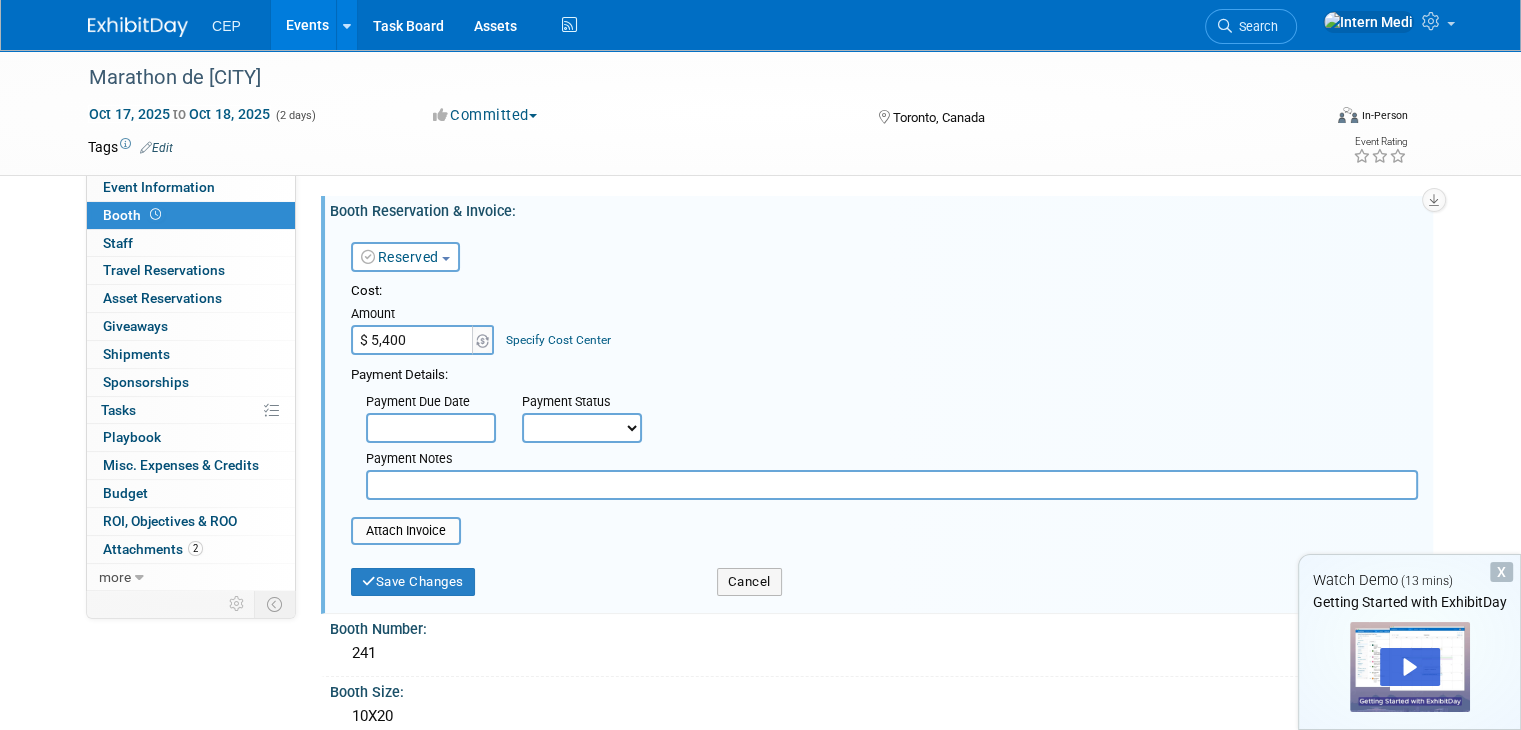 type on "$ 5,400.00" 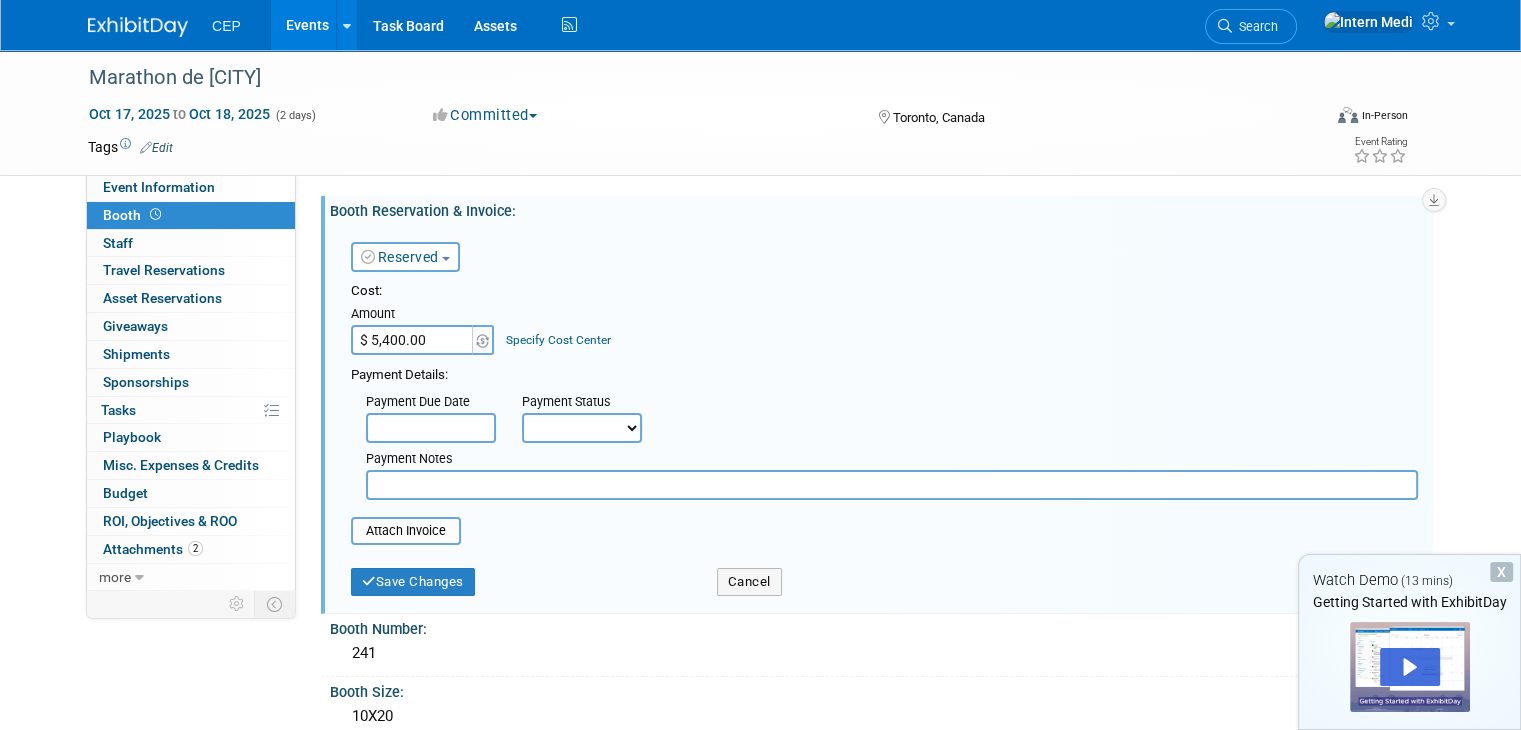 click on "Cost:
Amount
$ 5,400.00
Specify Cost Center
Cost Center
-- Not Specified --" at bounding box center [884, 318] 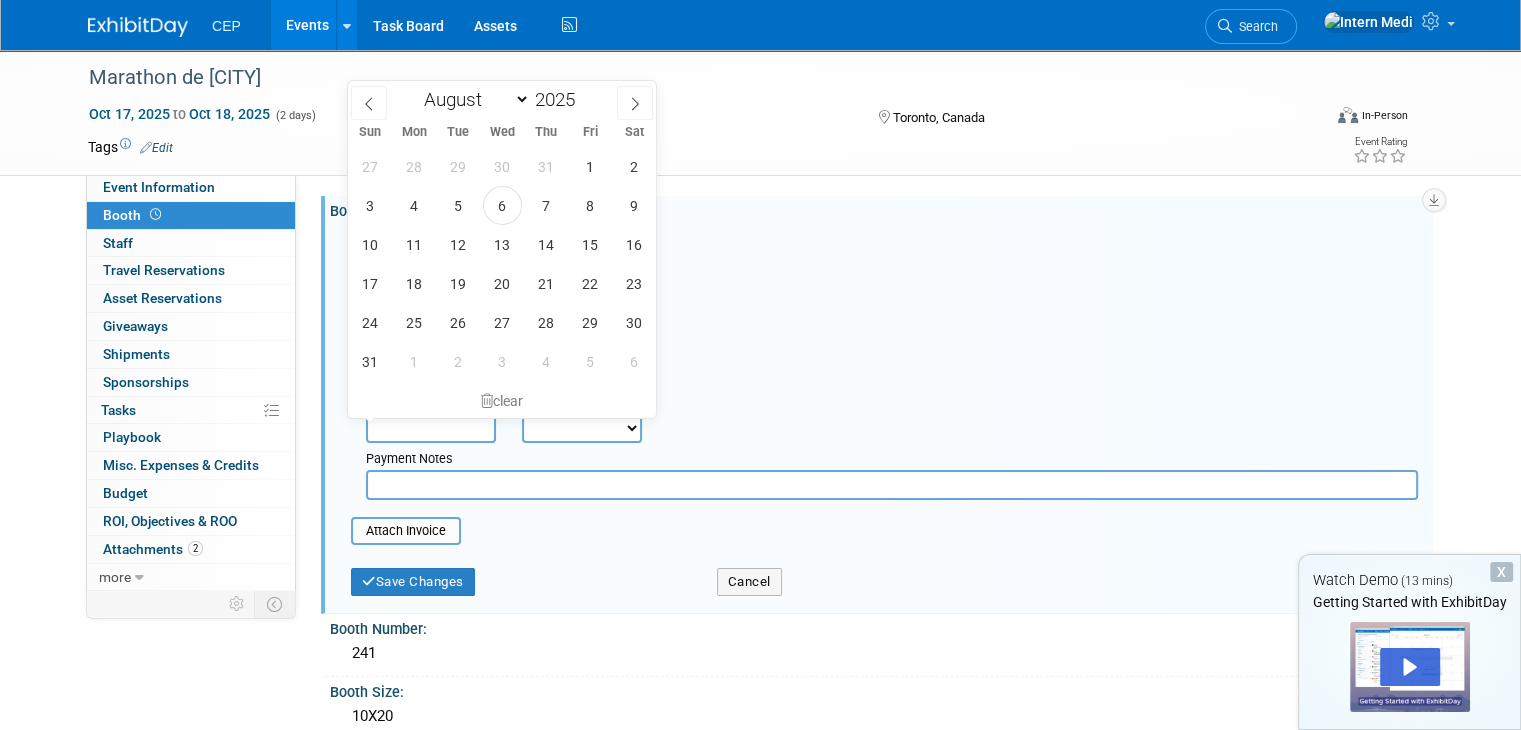 click at bounding box center [431, 428] 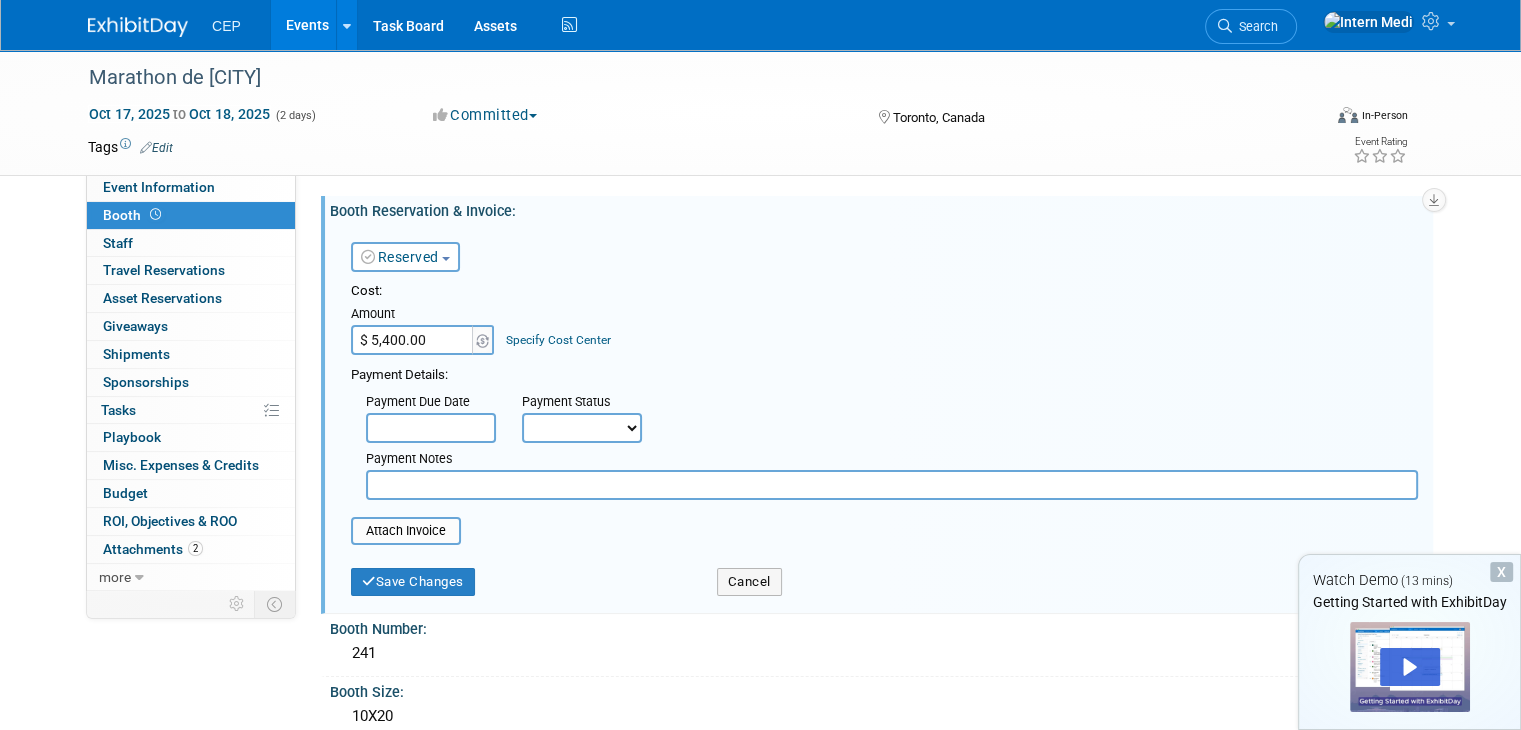 select on "1" 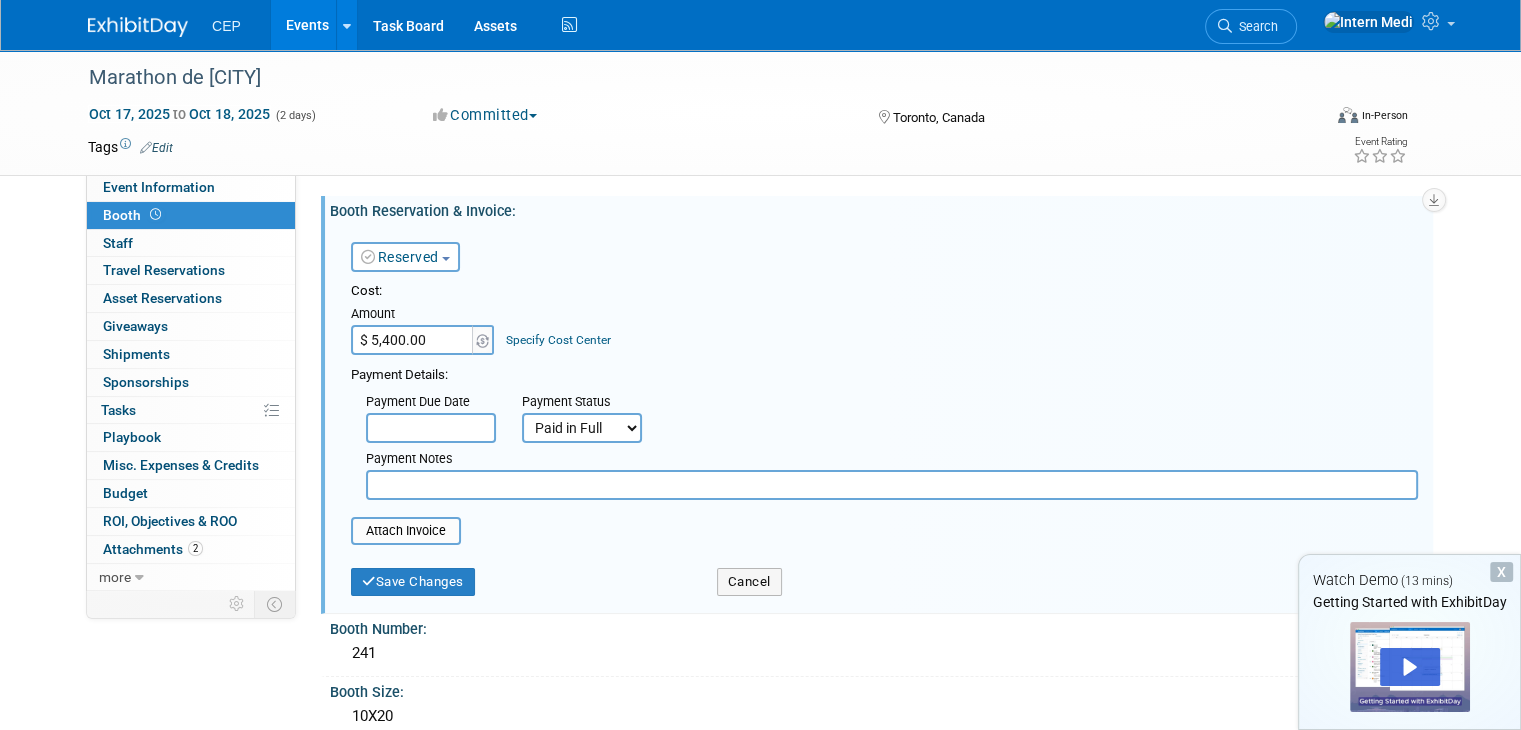 click on "Not Paid Yet
Partially Paid
Paid in Full" at bounding box center (582, 428) 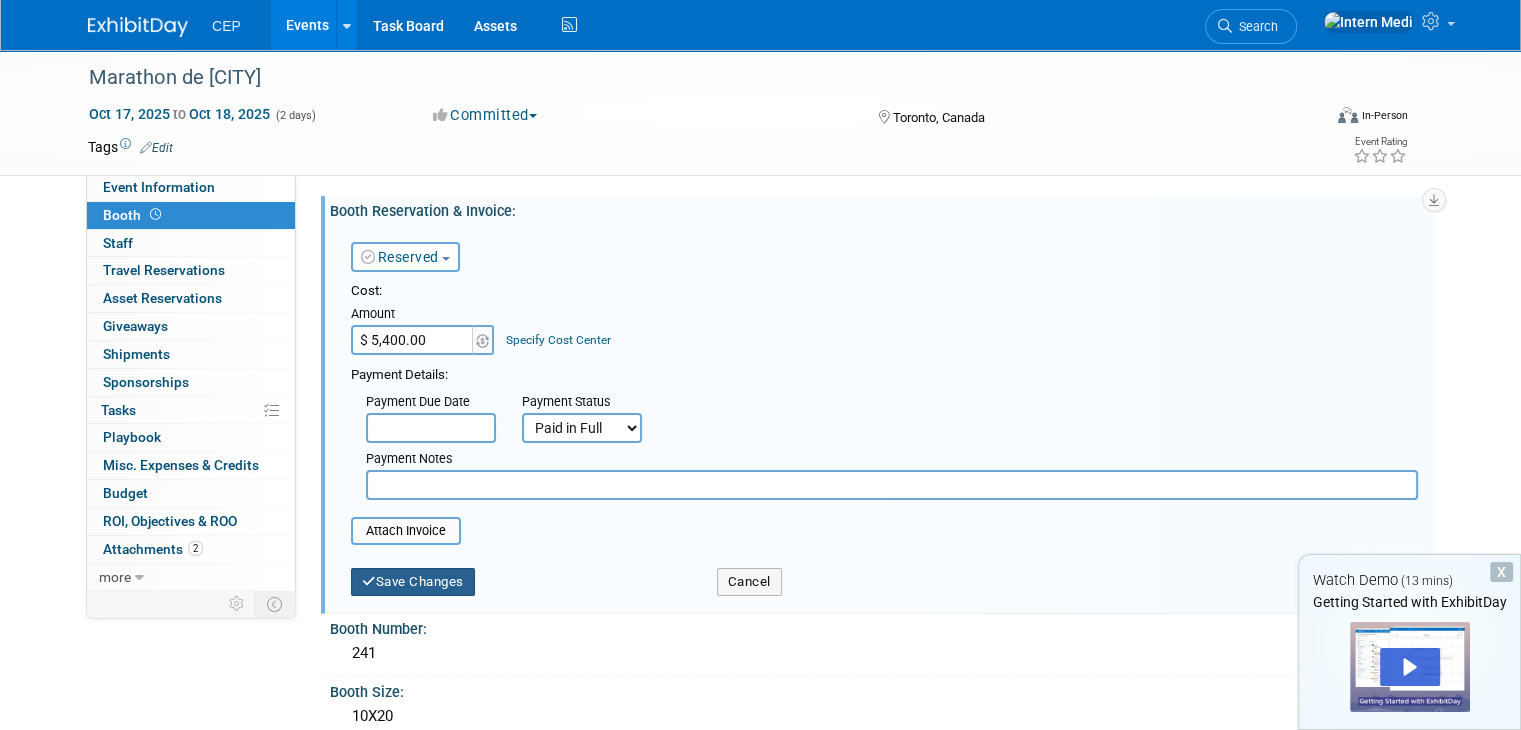 click on "Save Changes" at bounding box center [413, 582] 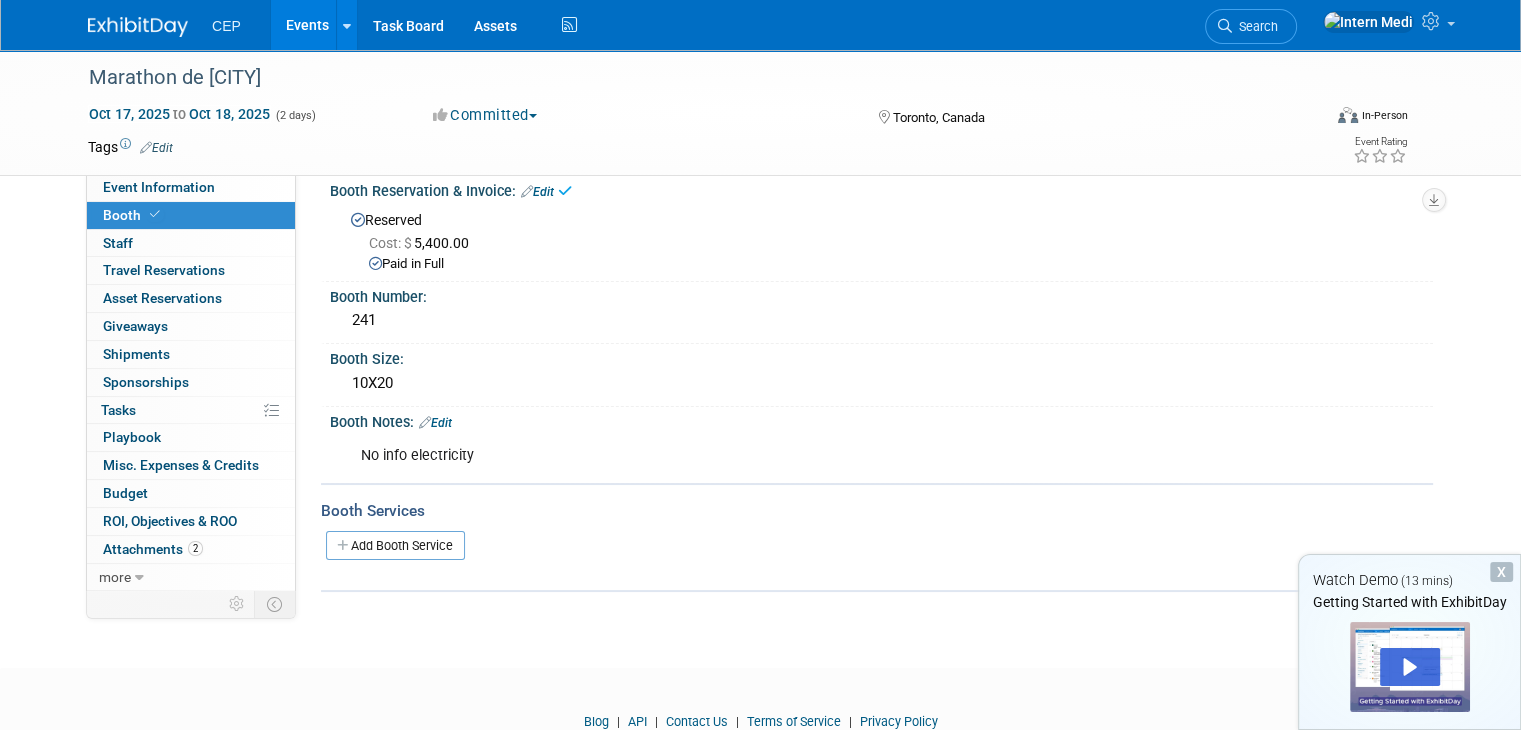 scroll, scrollTop: 20, scrollLeft: 0, axis: vertical 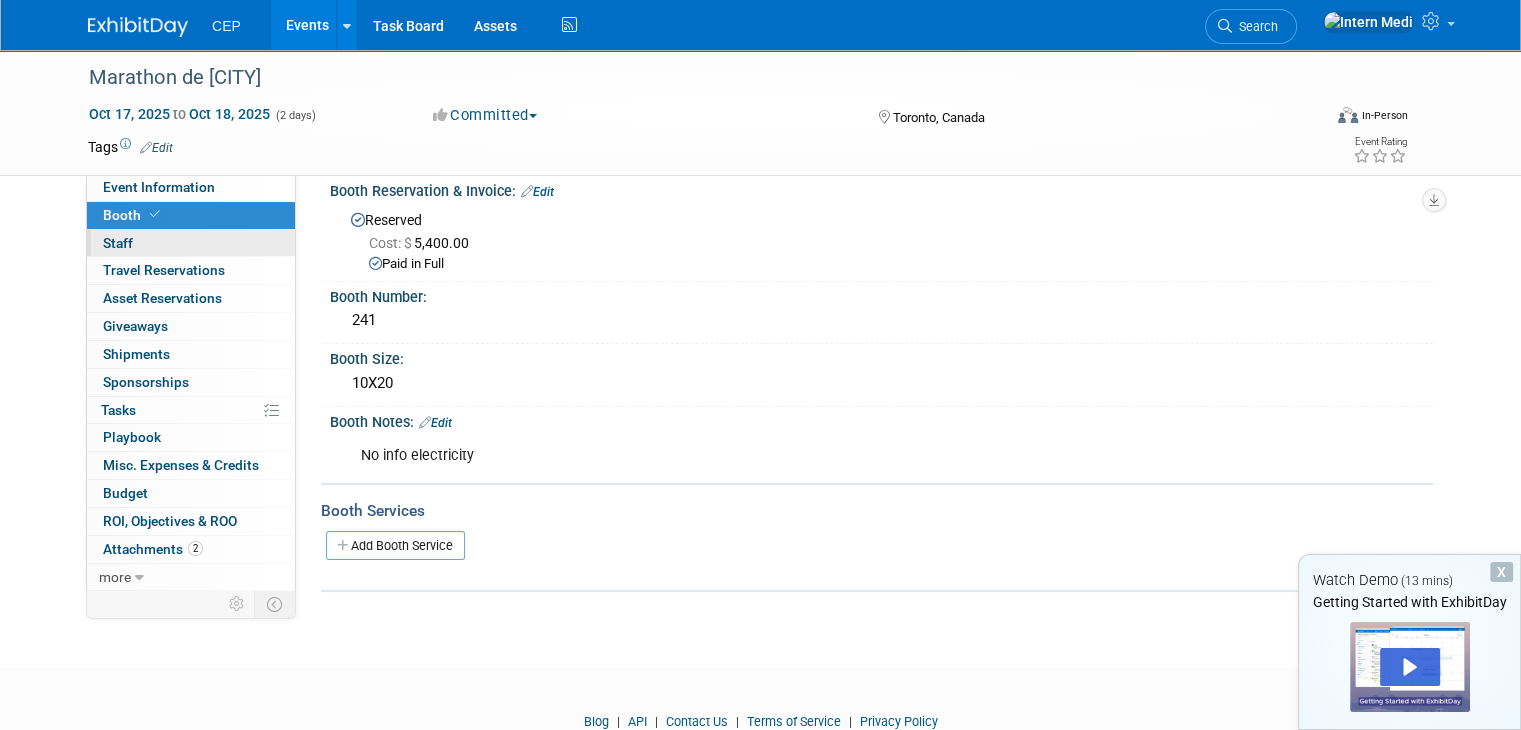 click on "Staff 0" at bounding box center [118, 243] 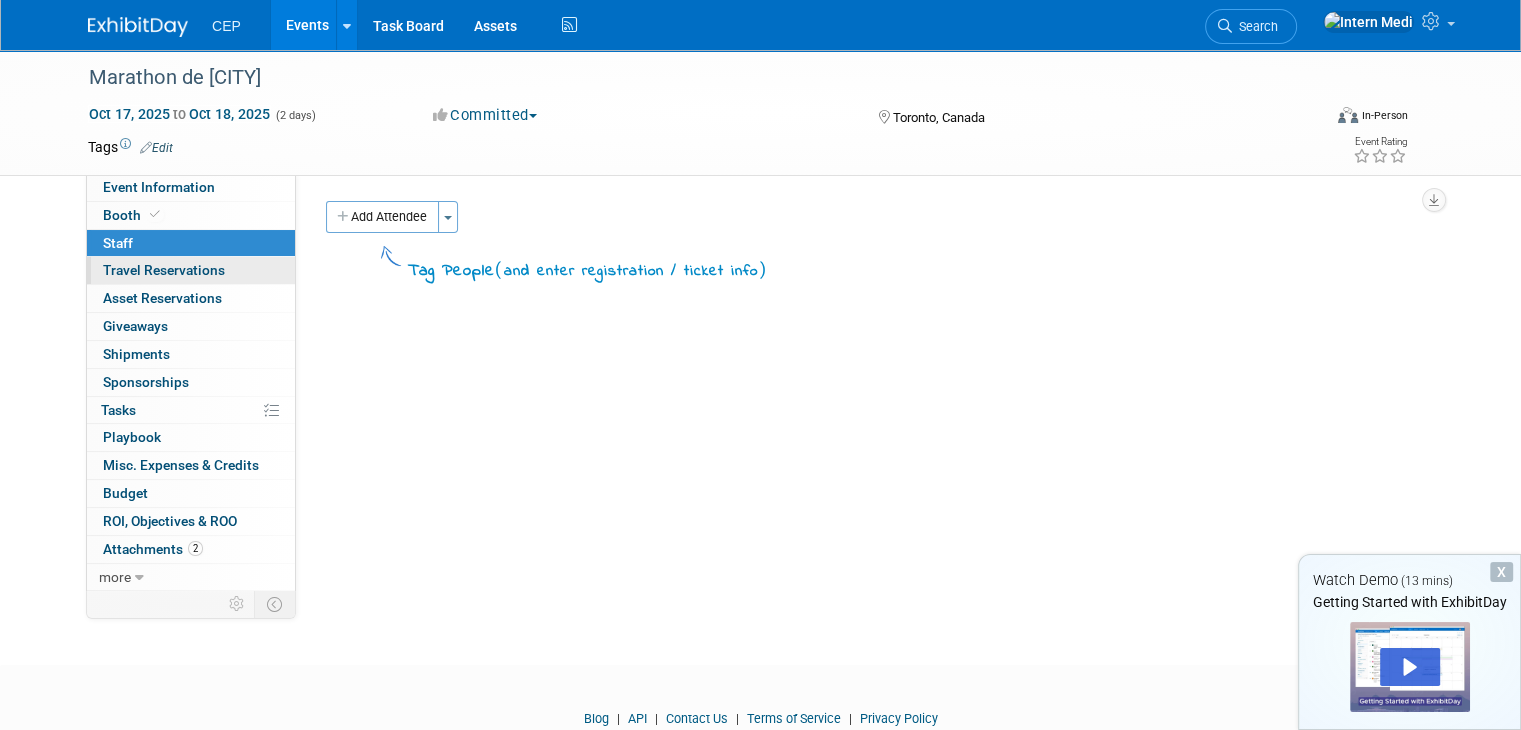 click on "Travel Reservations 0" at bounding box center [164, 270] 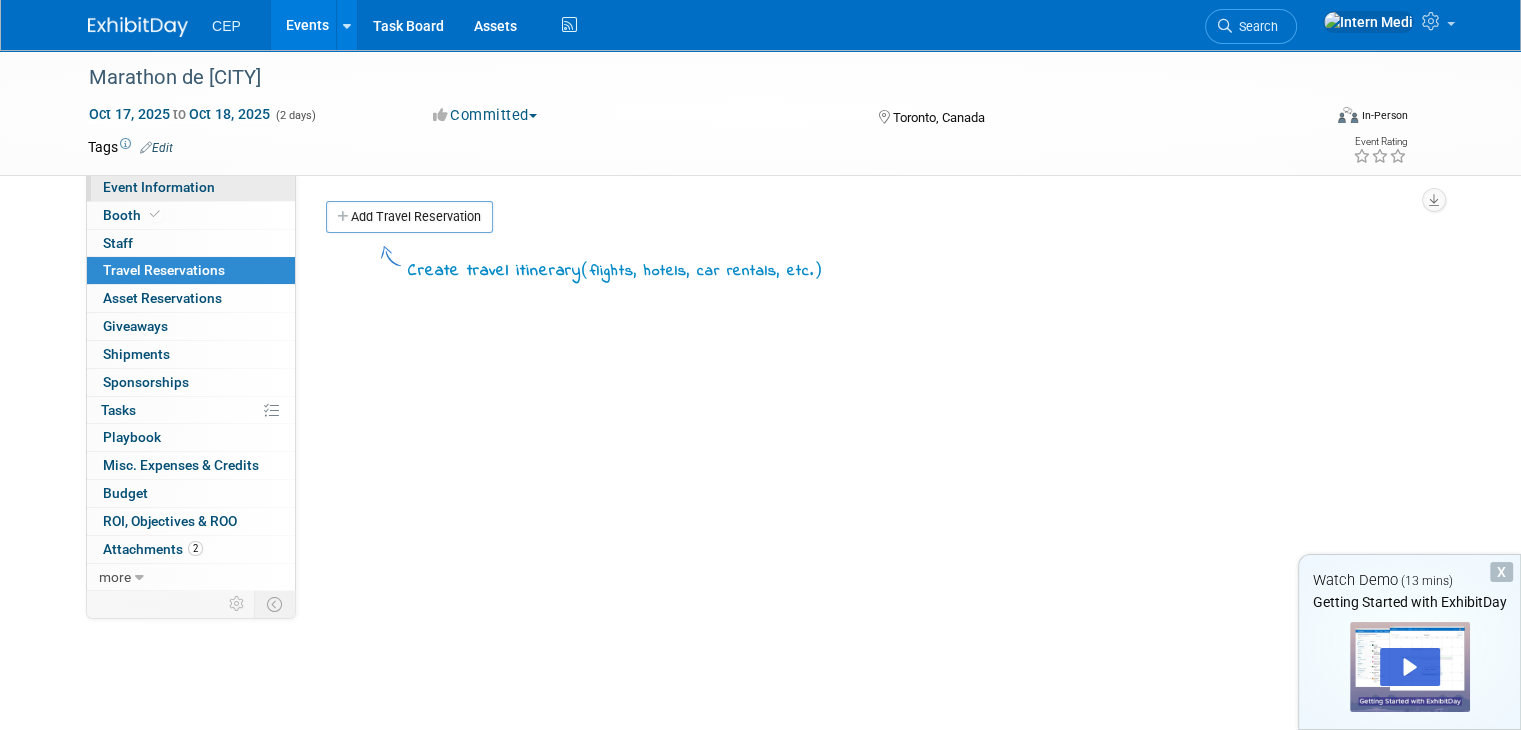 click on "Event Information" at bounding box center (159, 187) 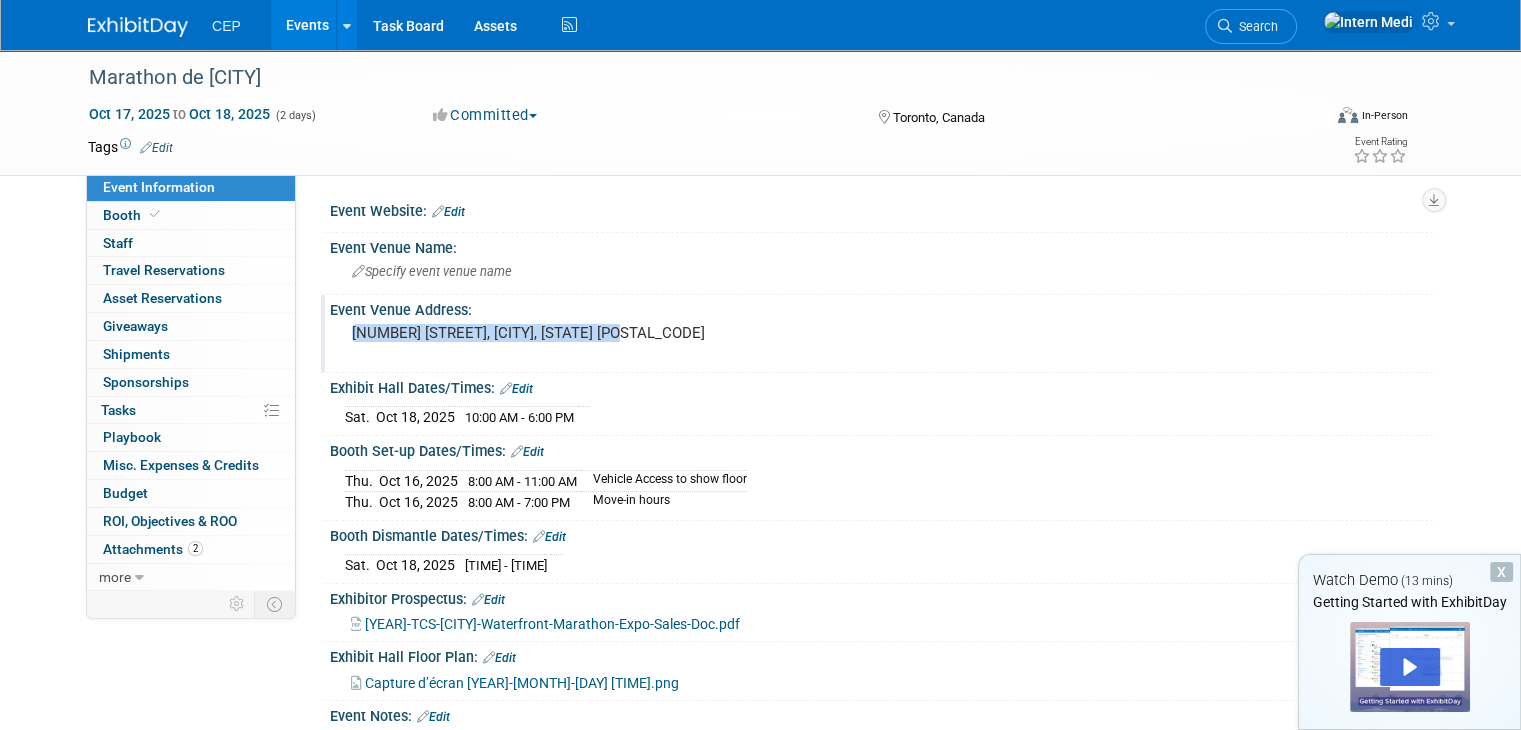 drag, startPoint x: 665, startPoint y: 324, endPoint x: 318, endPoint y: 333, distance: 347.1167 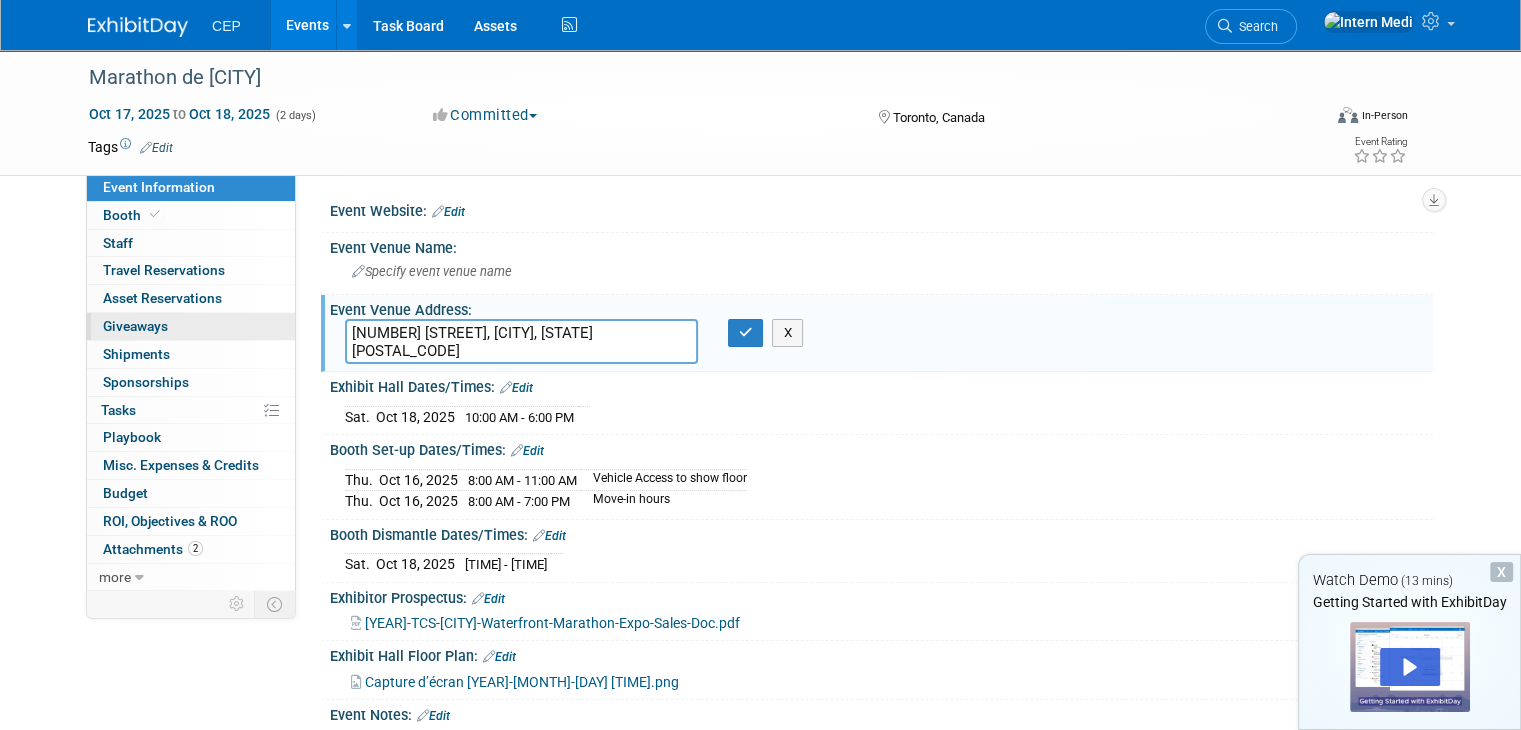 drag, startPoint x: 464, startPoint y: 340, endPoint x: 276, endPoint y: 323, distance: 188.76706 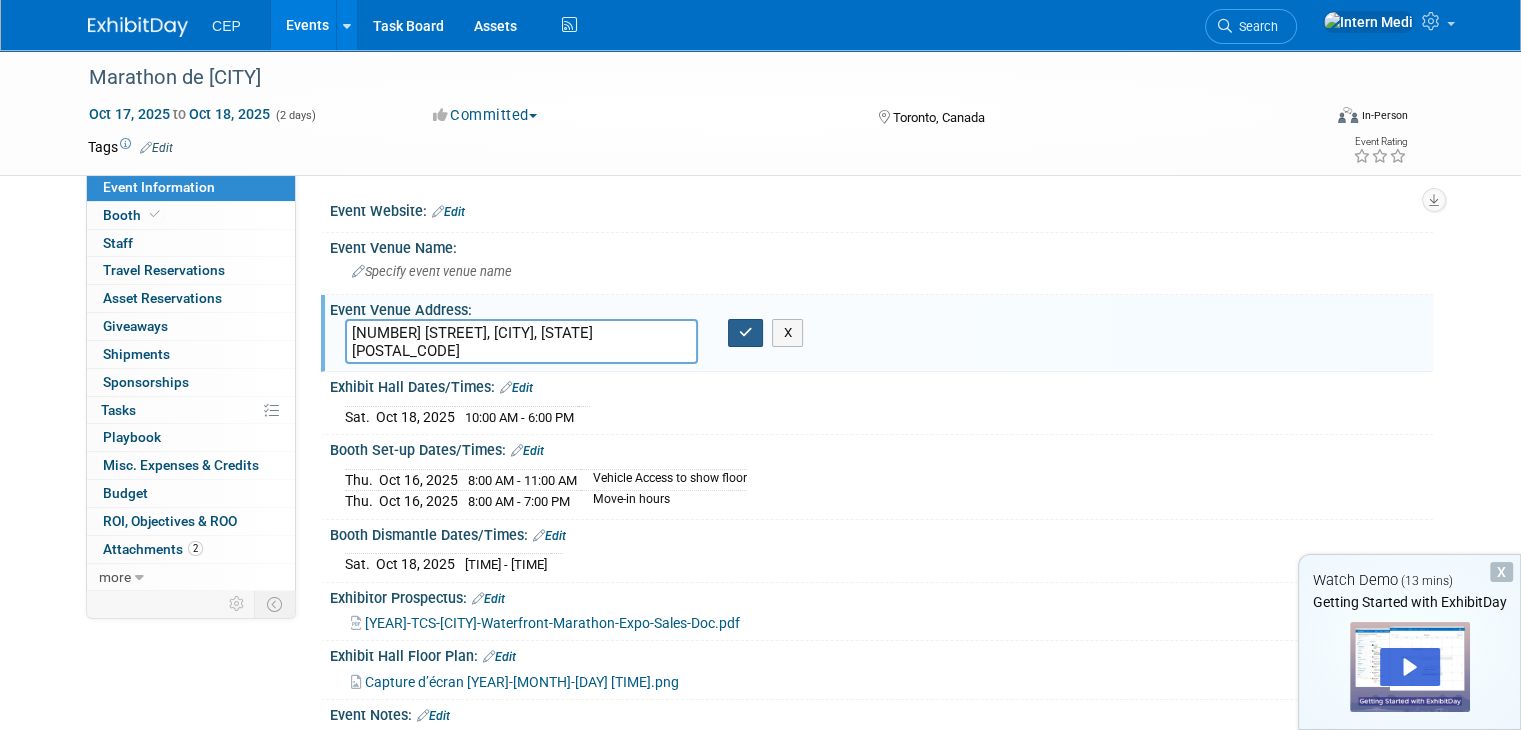 click at bounding box center [746, 332] 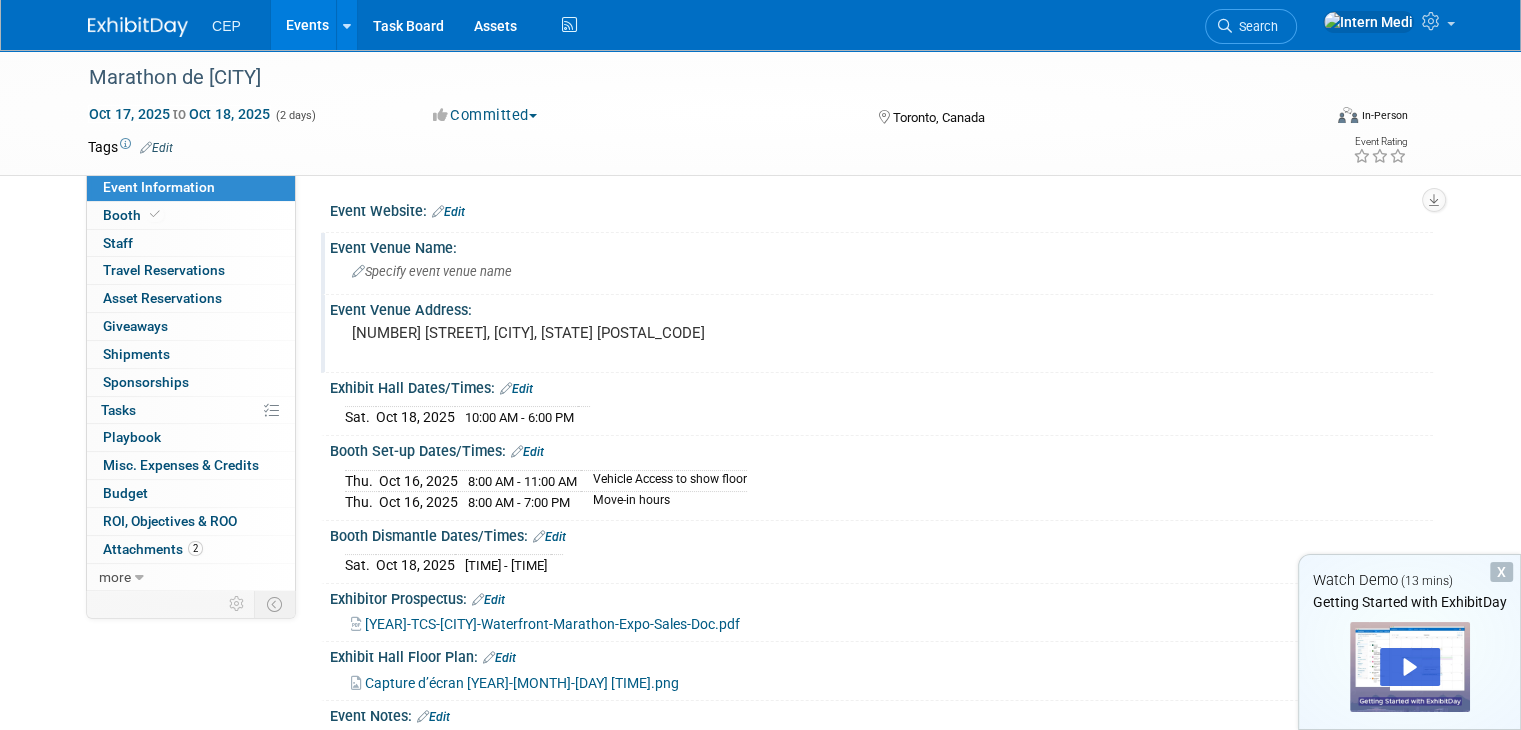 click on "Specify event venue name" at bounding box center (432, 271) 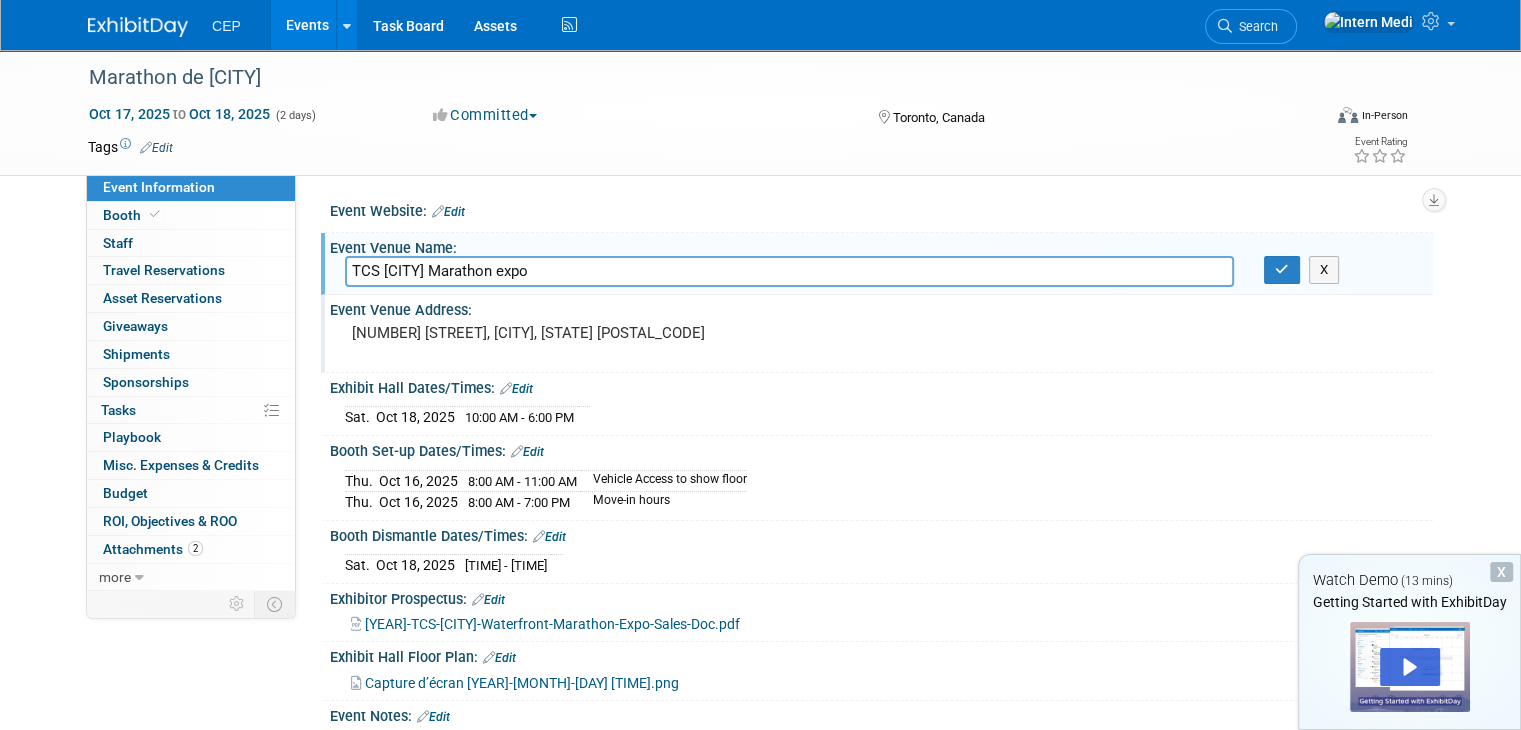 click on "TCS [CITY] Marathon expo" at bounding box center (789, 271) 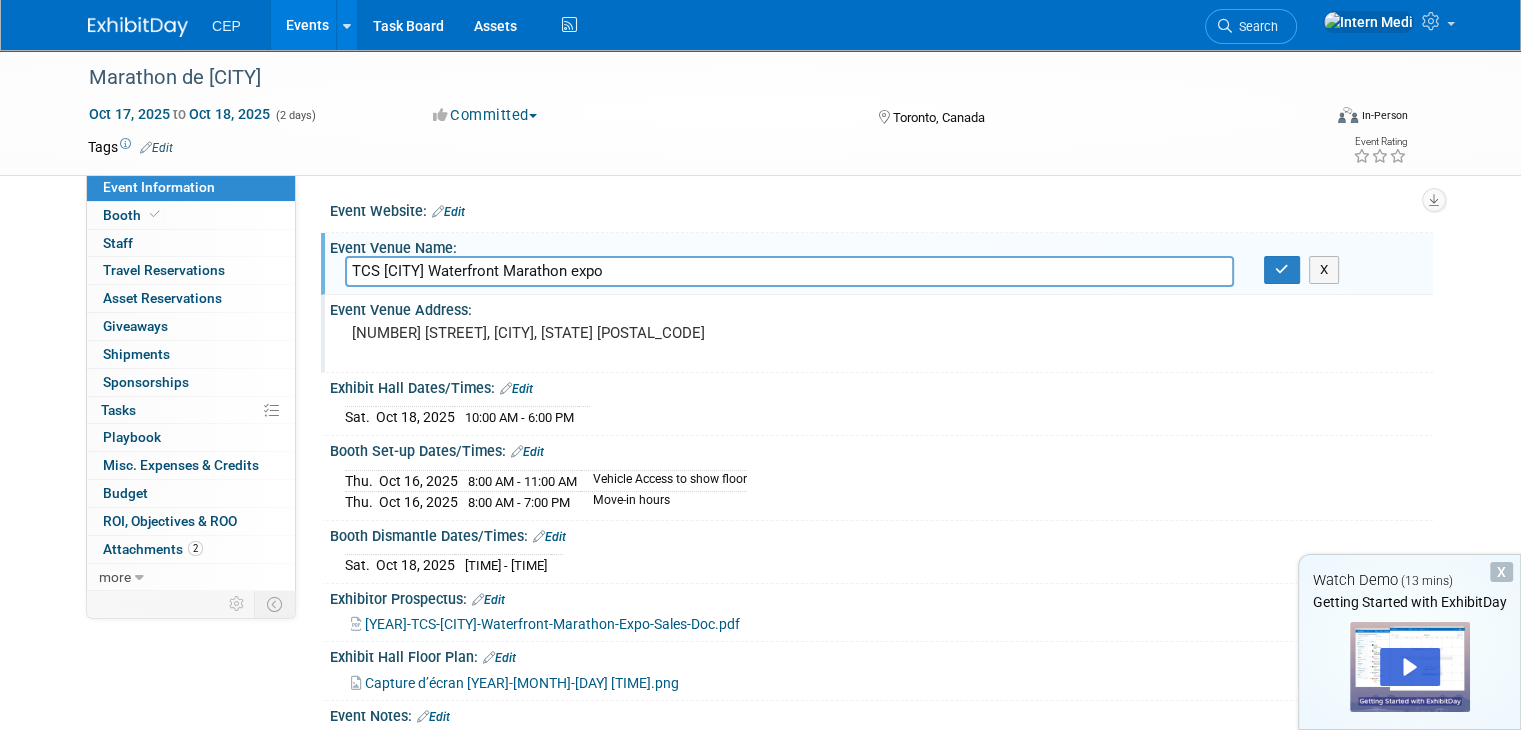 click on "TCS [CITY] Waterfront Marathon expo" at bounding box center (789, 271) 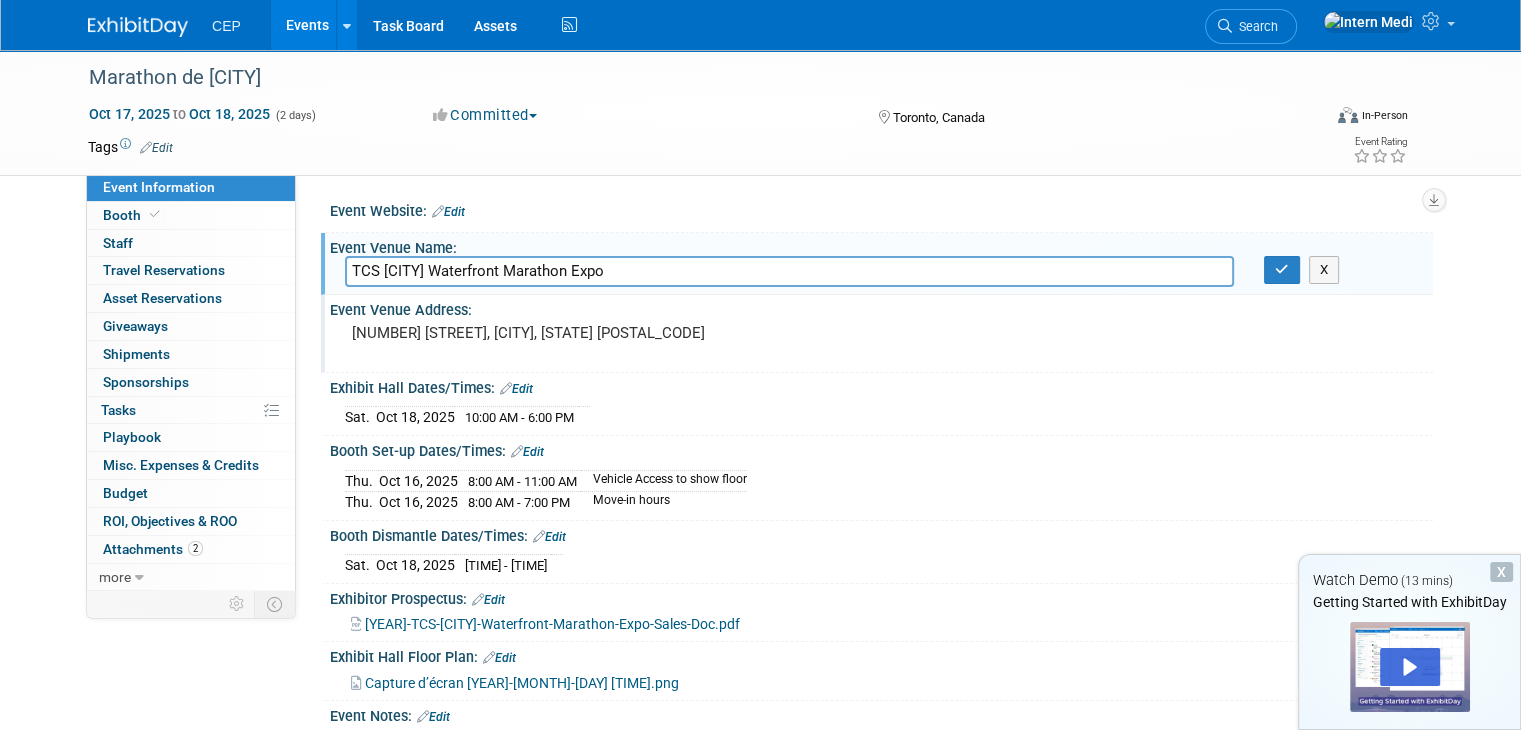 type on "TCS [CITY] Waterfront Marathon Expo" 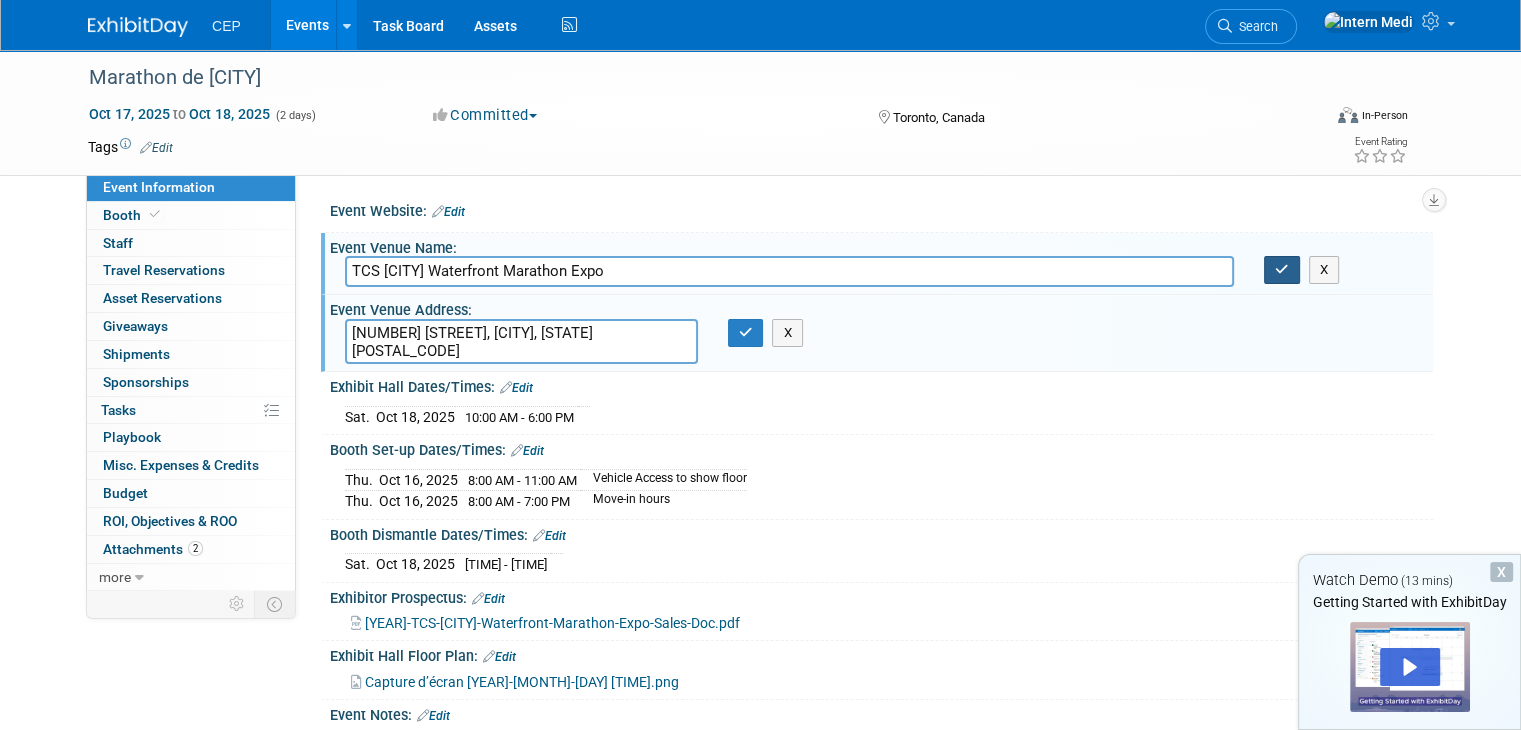 click at bounding box center (1282, 269) 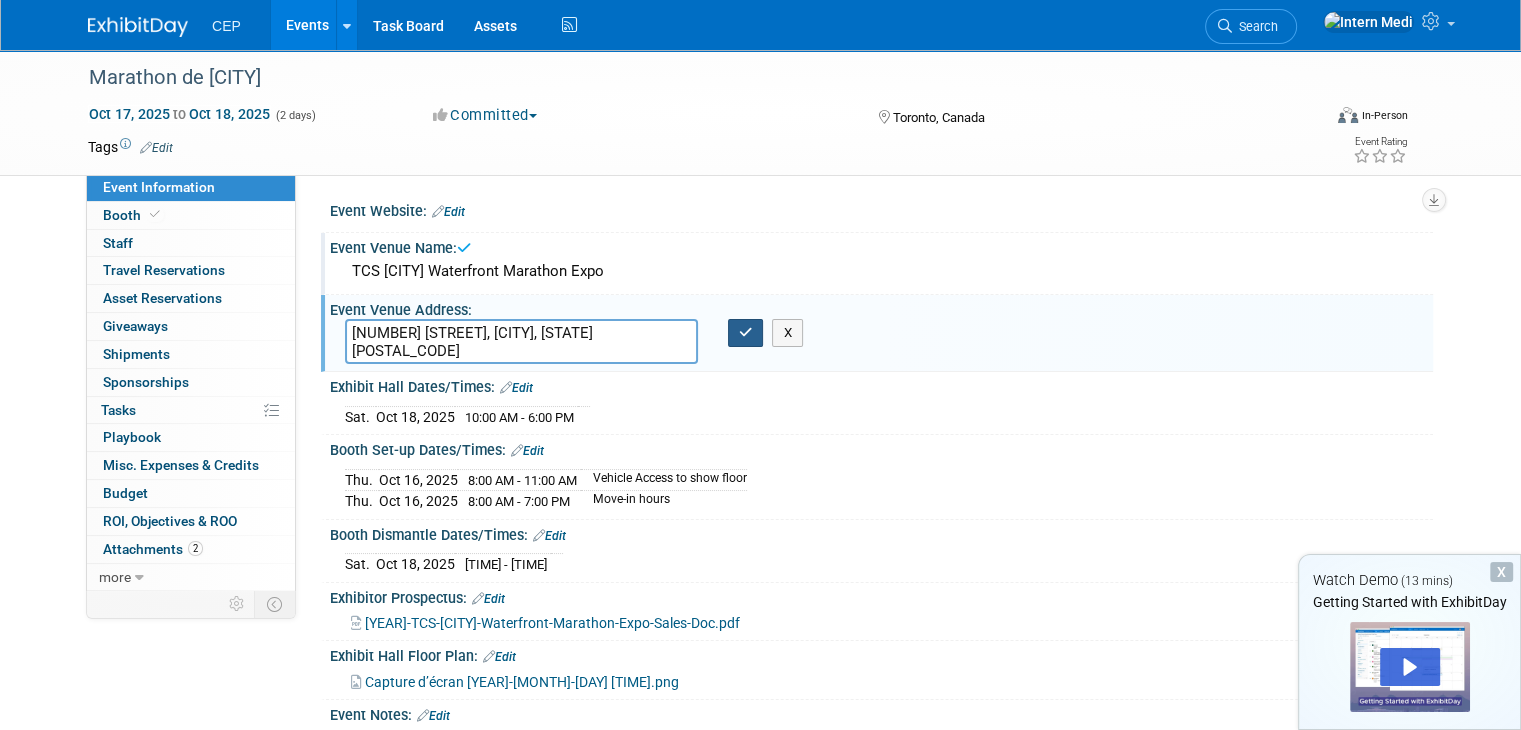 click at bounding box center [746, 332] 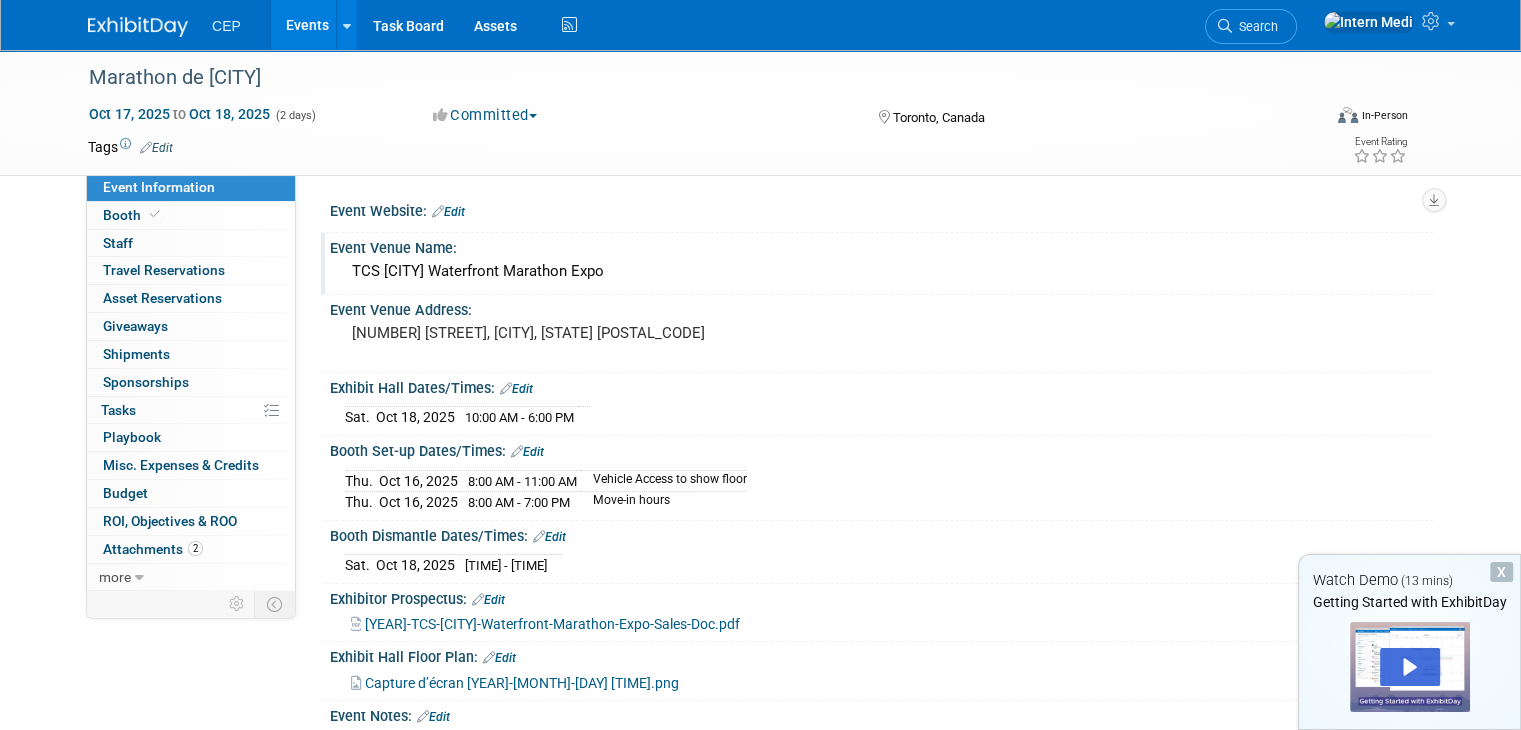 click on "Marathon de [CITY]
Oct [DATE], [YEAR]  to  Oct [DATE], [YEAR]
(2 days)
Oct [DATE], [YEAR] to Oct [DATE], [YEAR]
Committed
Committed
Considering
Not Going
[CITY], [COUNTRY]
Virtual
In-Person
Hybrid
<img src="https://www.exhibitday.com/Images/Format-Virtual.png" style="width: 22px; height: 18px; margin-top: 2px; margin-bottom: 2px; margin-left: 2px; filter: Grayscale(70%); opacity: 0.9;" />   Virtual
<img src="https://www.exhibitday.com/Images/Format-InPerson.png" style="width: 22px; height: 18px; margin-top: 2px; margin-bottom: 2px; margin-left: 2px; filter: Grayscale(70%); opacity: 0.9;" />   In-Person
<img src="https://www.exhibitday.com/Images/Format-Hybrid.png" style="width: 22px; height: 18px; margin-top: 2px; margin-bottom: 2px; margin-left: 2px; filter: Grayscale(70%); opacity: 0.9;" />   Hybrid
Tags
Edit" at bounding box center [760, 423] 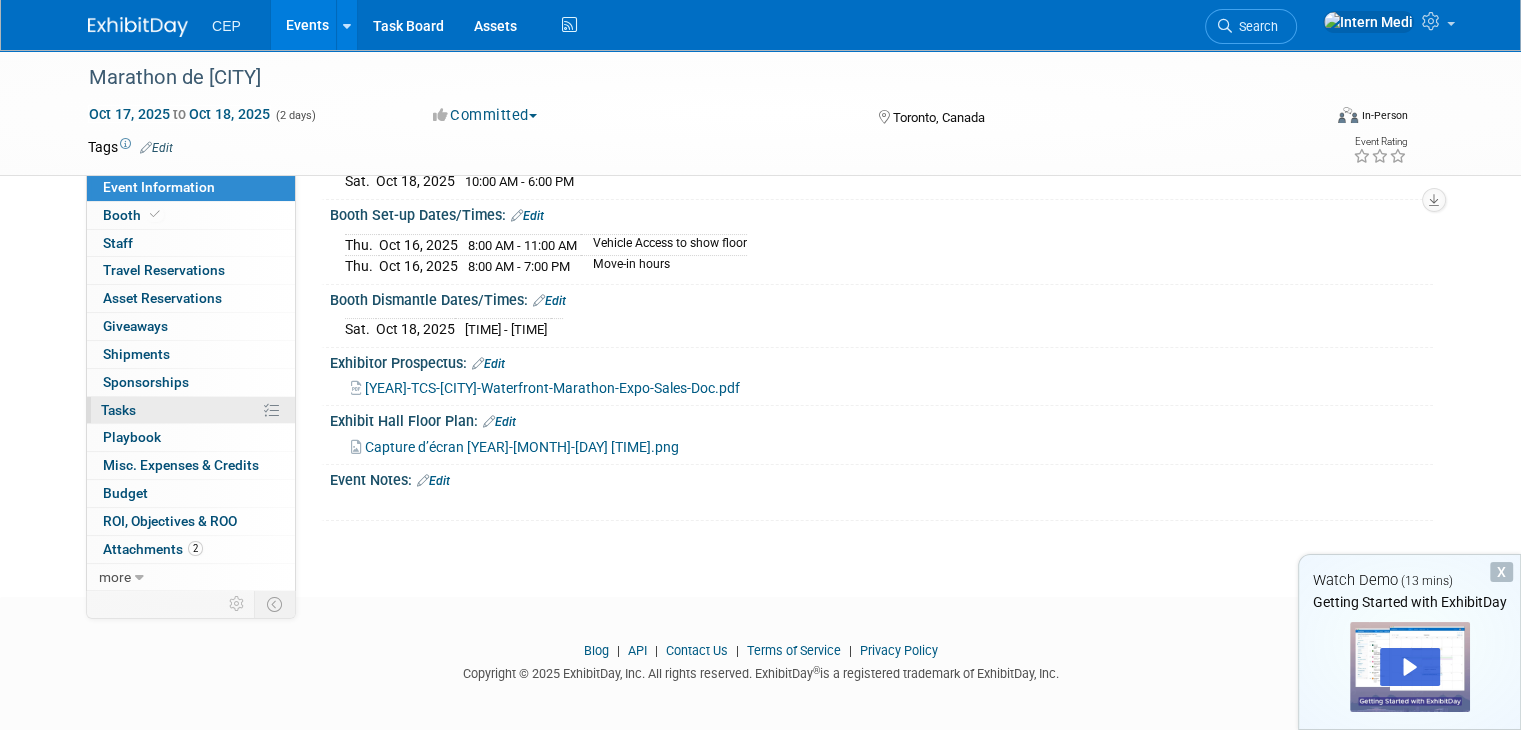 scroll, scrollTop: 237, scrollLeft: 0, axis: vertical 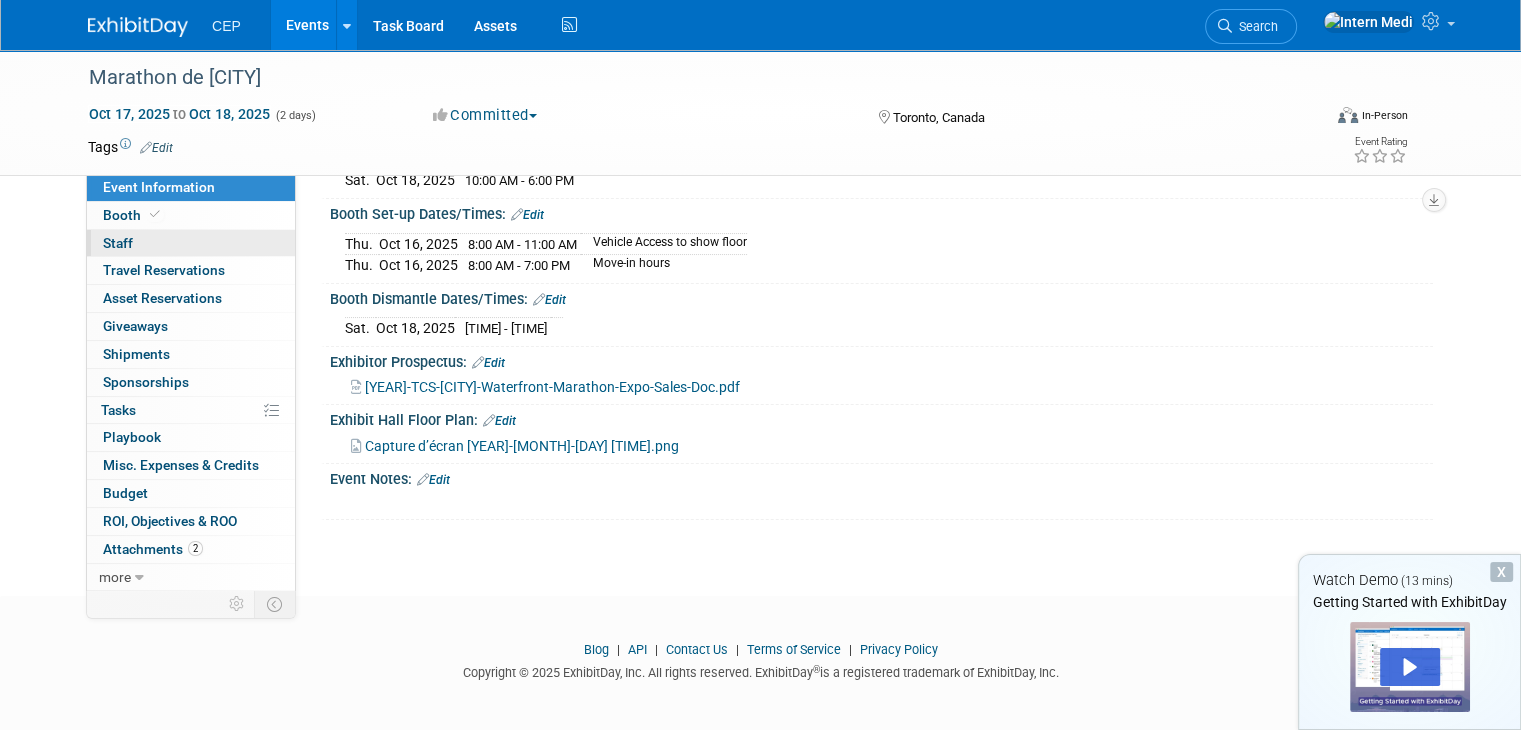 click on "0
Staff 0" at bounding box center [191, 243] 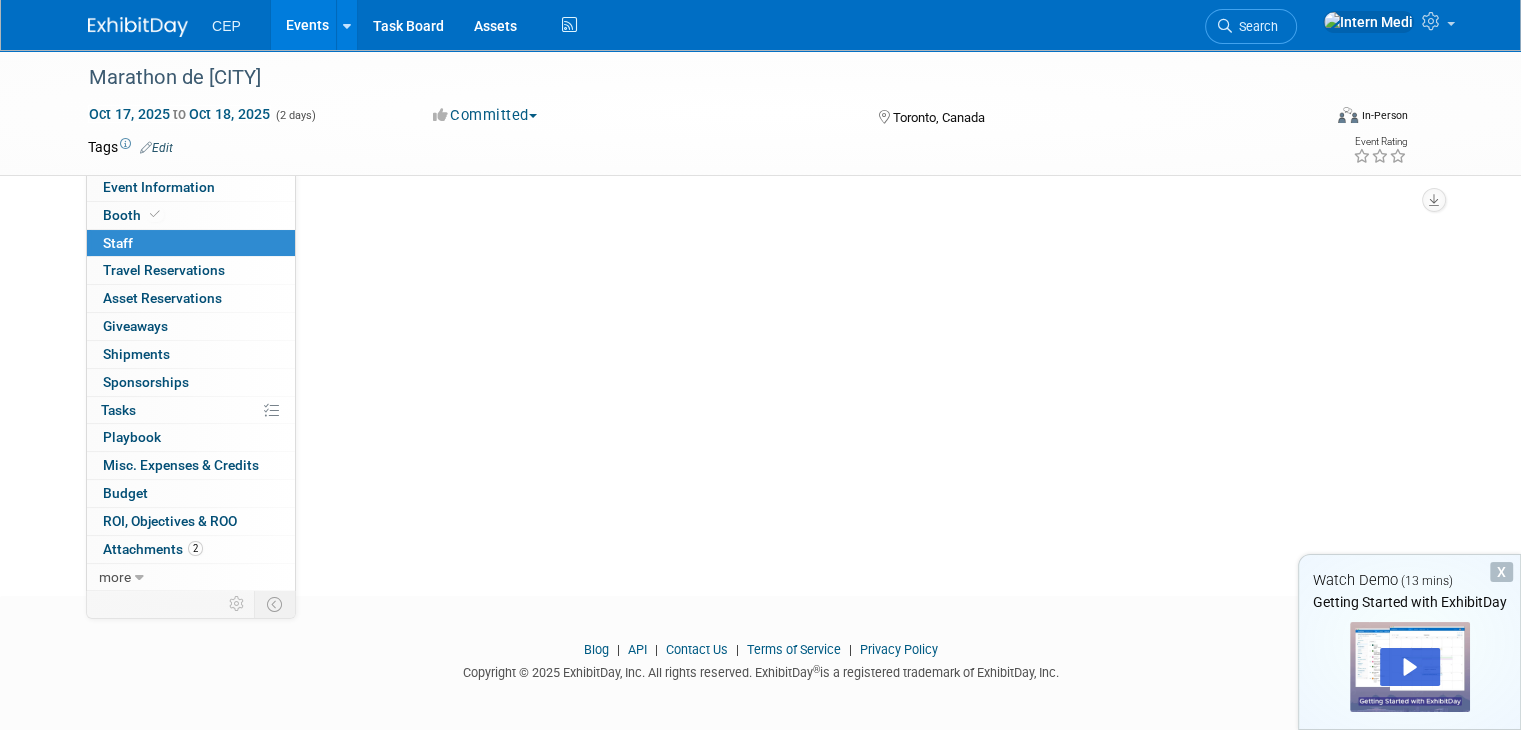 scroll, scrollTop: 0, scrollLeft: 0, axis: both 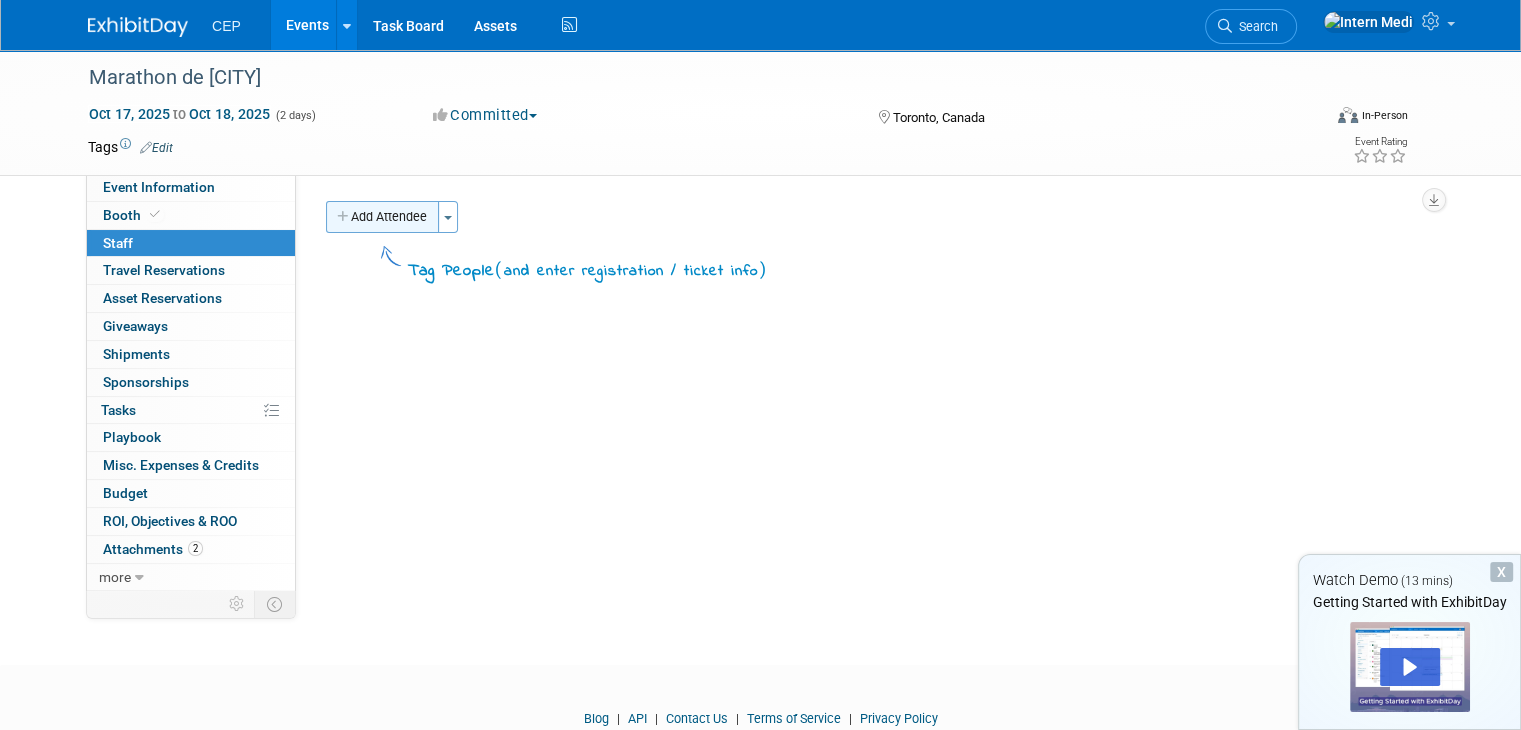 click on "Add Attendee" at bounding box center (382, 217) 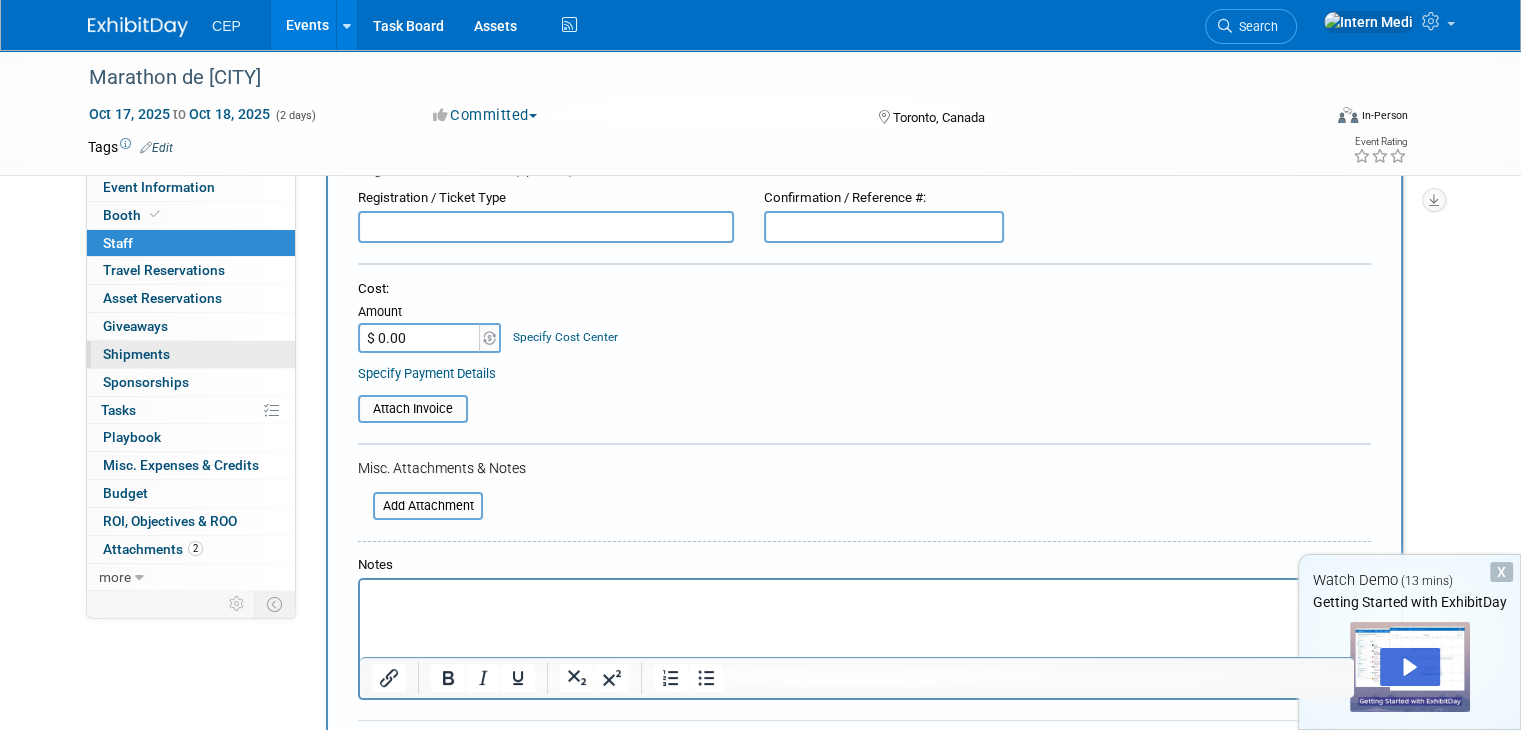 scroll, scrollTop: 188, scrollLeft: 0, axis: vertical 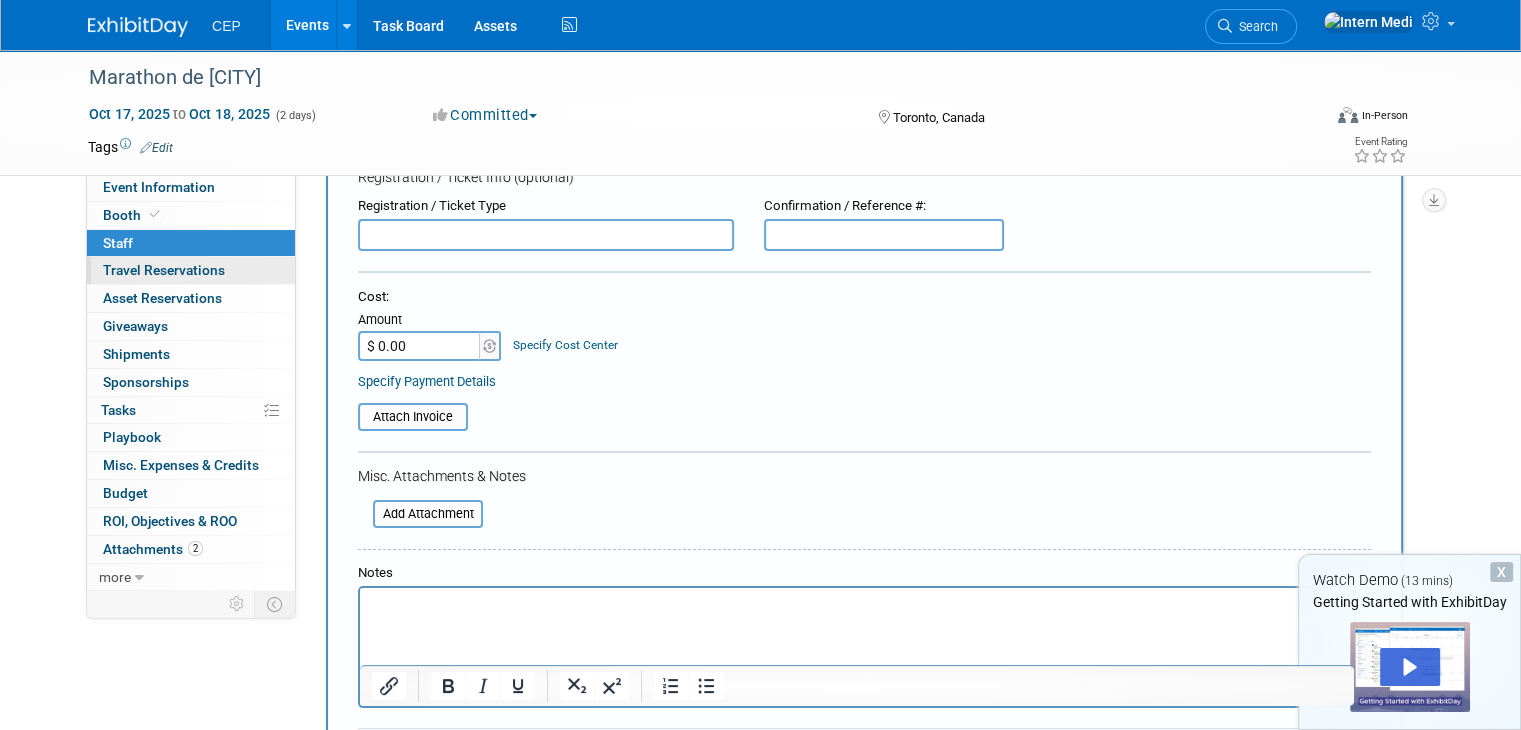 click on "Travel Reservations 0" at bounding box center [164, 270] 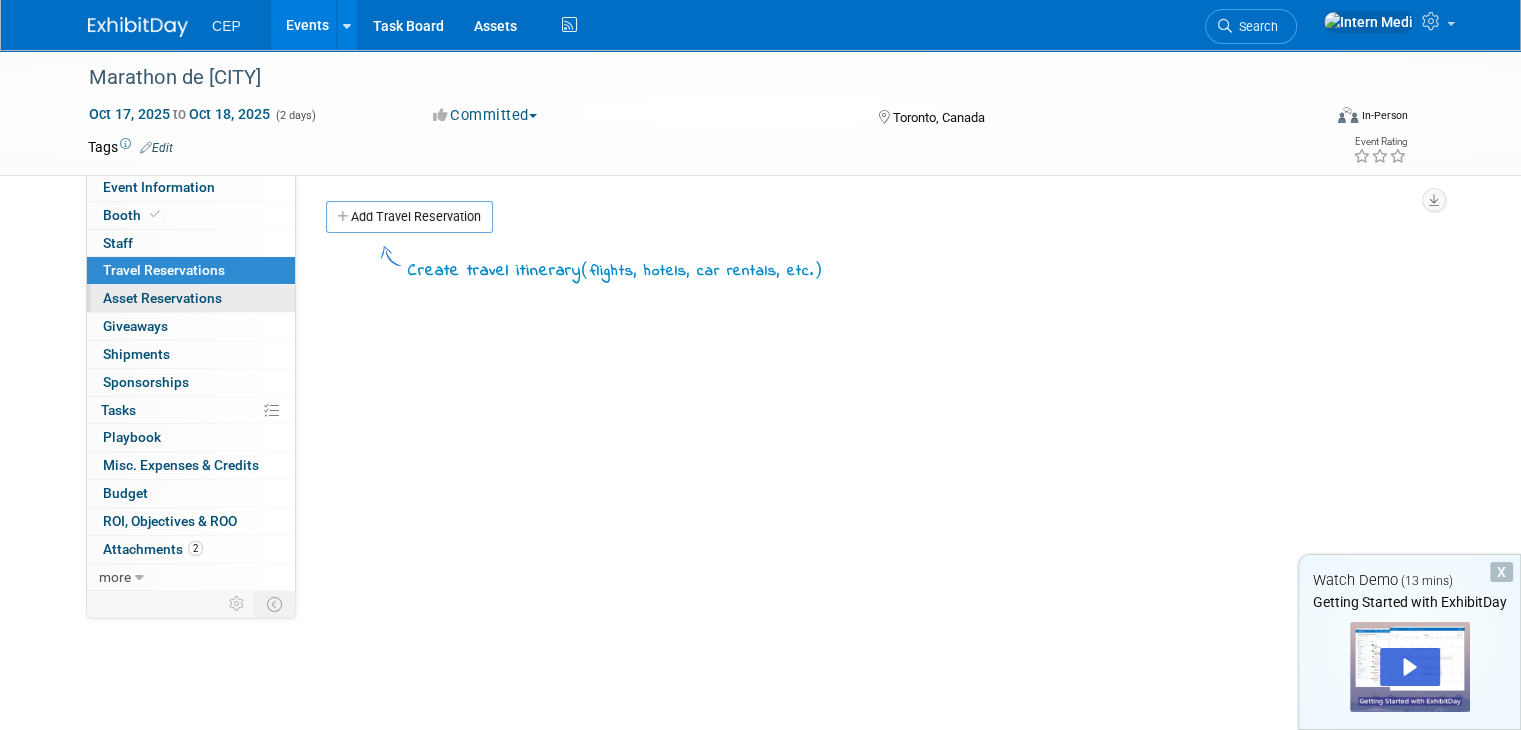 click on "Asset Reservations 0" at bounding box center [162, 298] 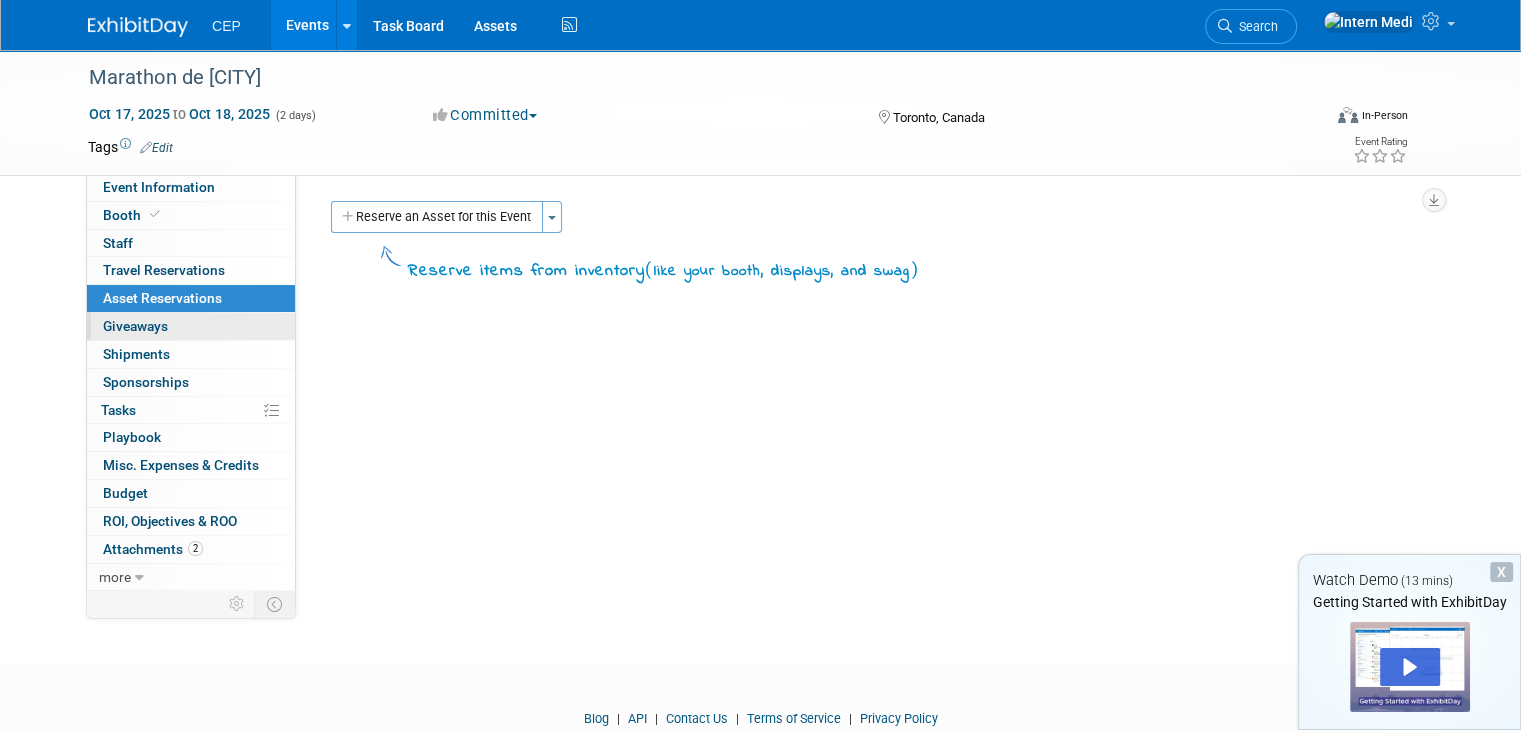 click on "0
Giveaways 0" at bounding box center (191, 326) 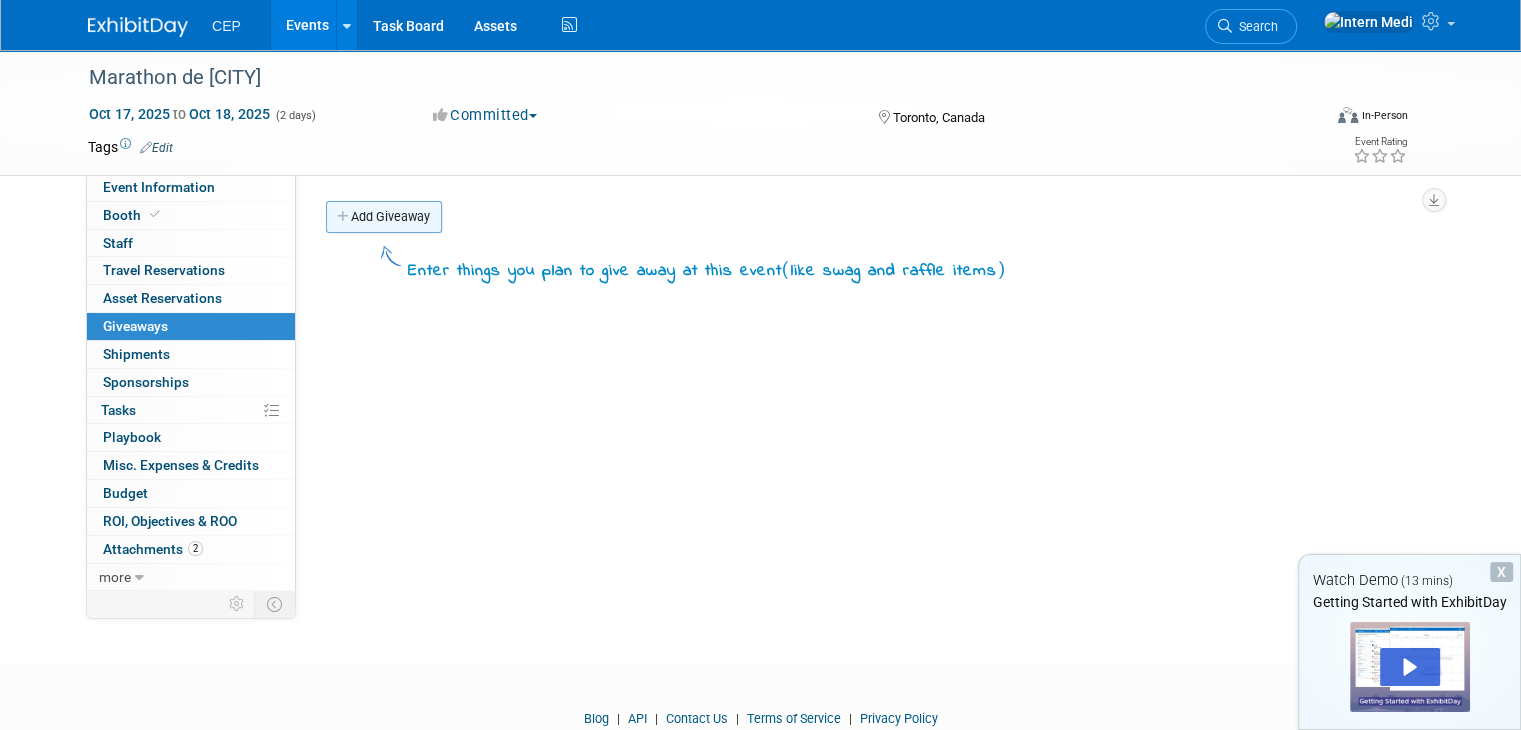 click on "Add Giveaway" at bounding box center (384, 217) 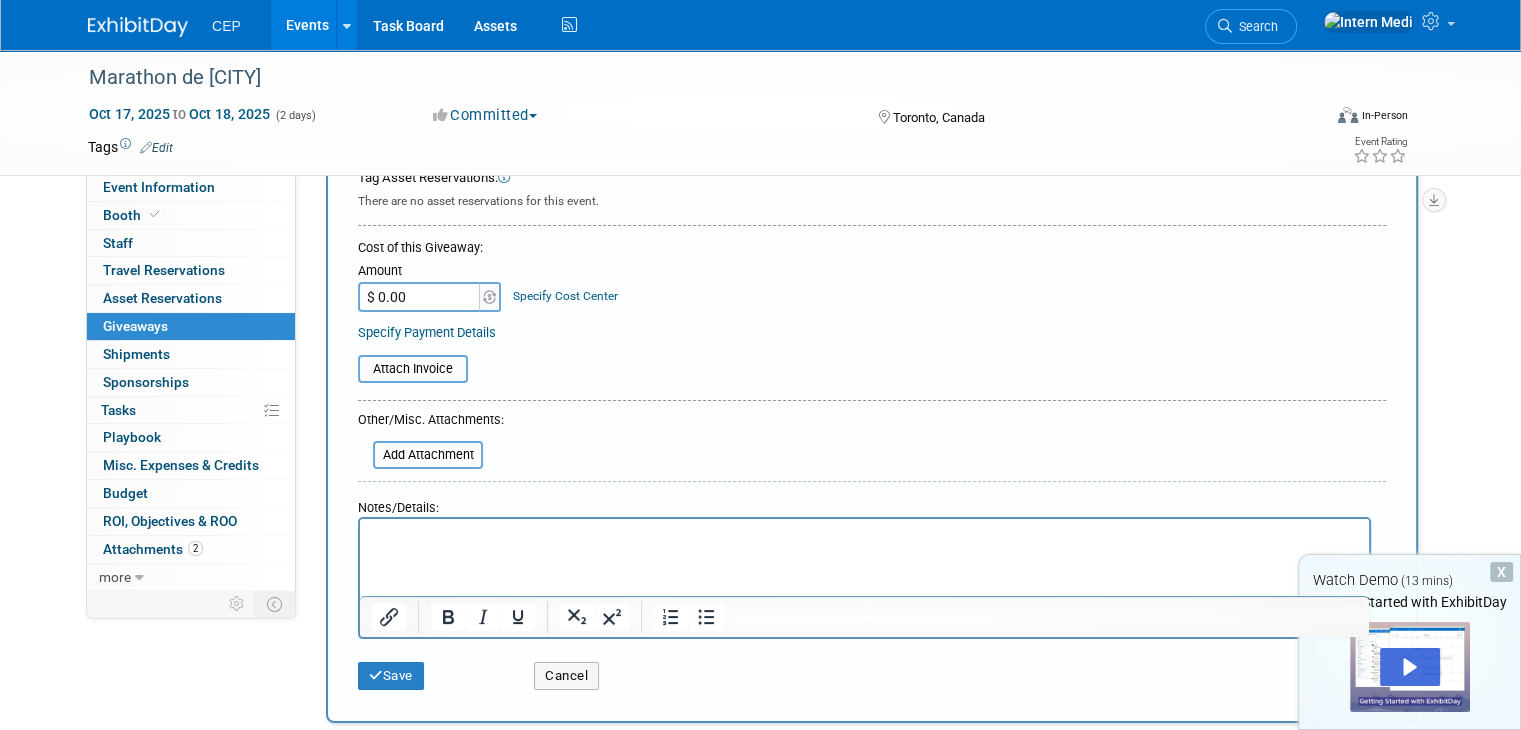 scroll, scrollTop: 198, scrollLeft: 0, axis: vertical 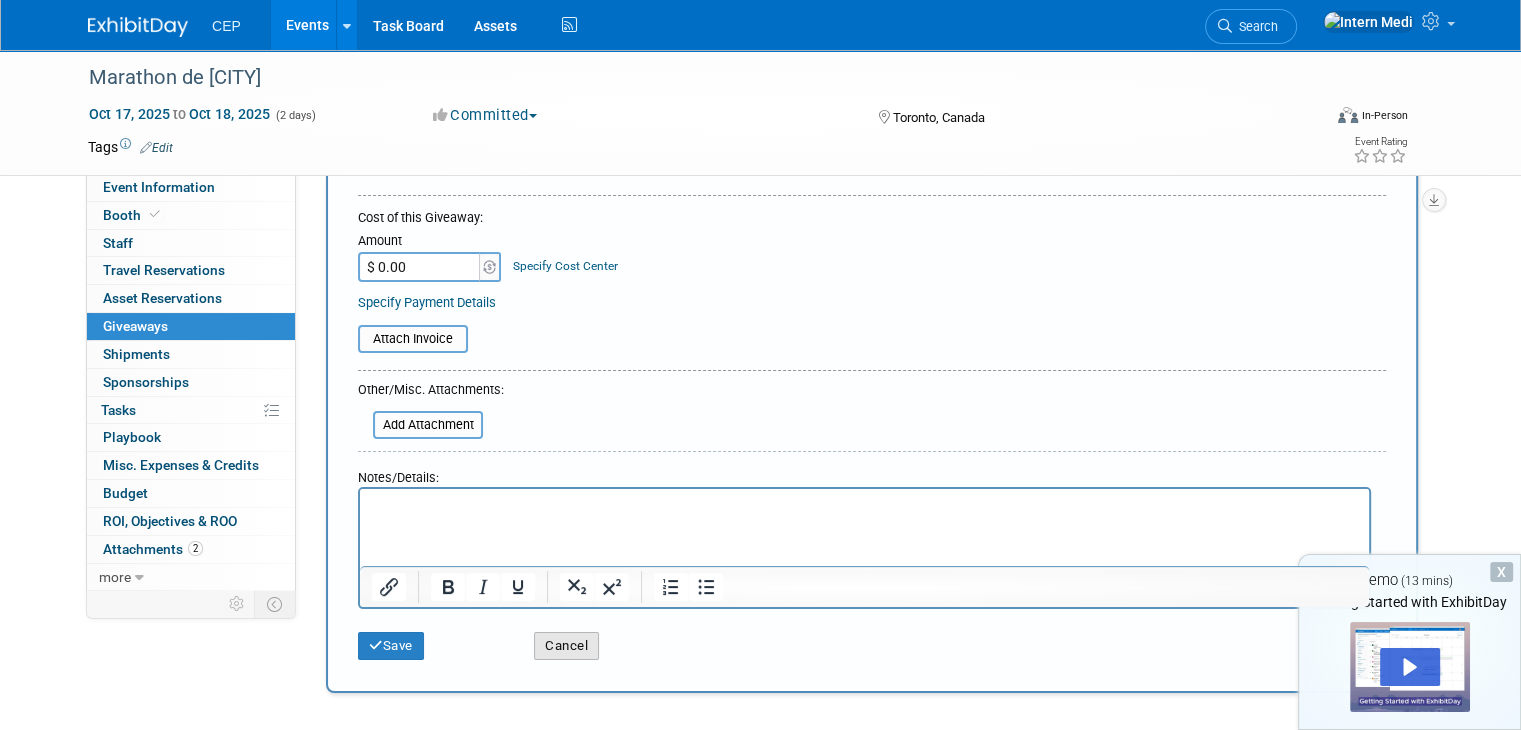 click on "Cancel" at bounding box center (566, 646) 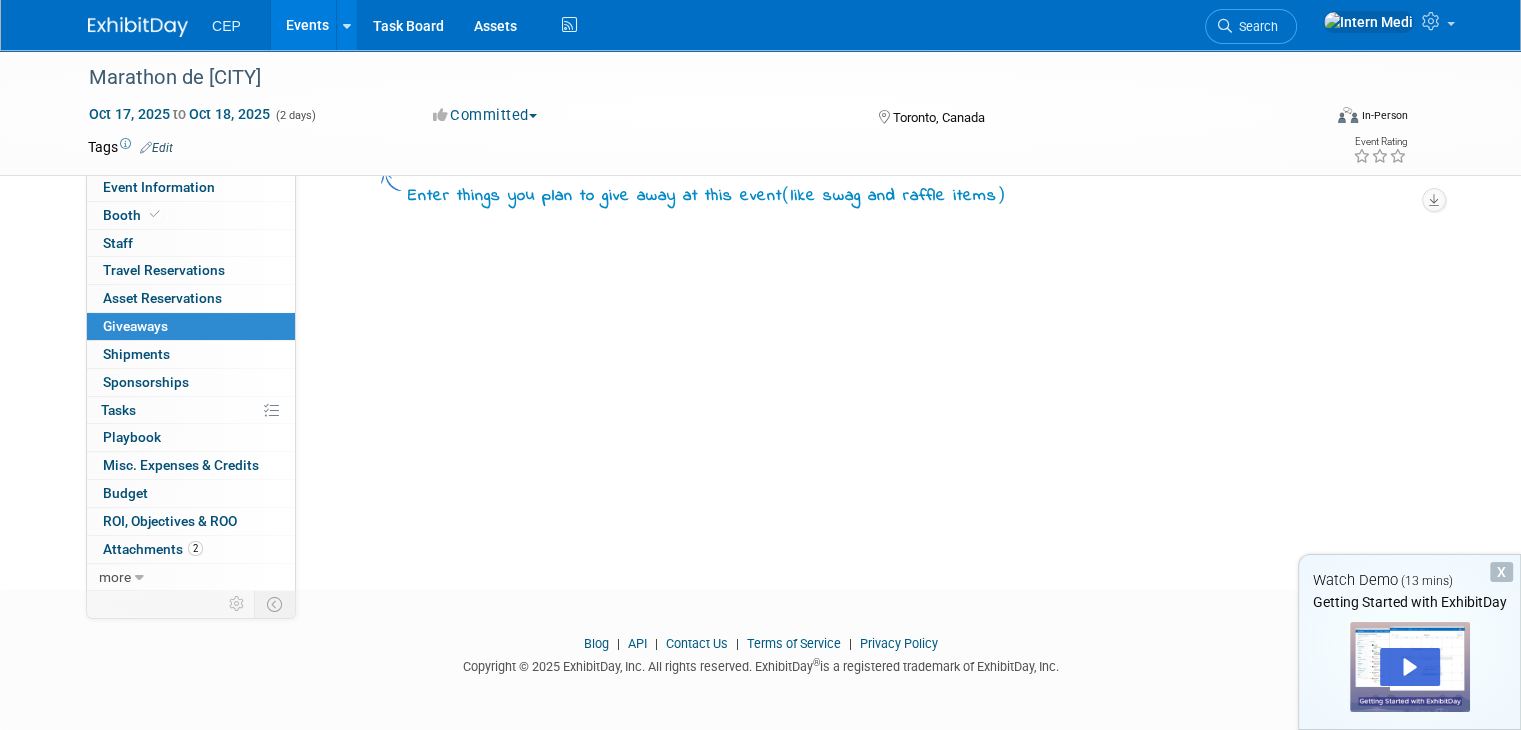 scroll, scrollTop: 0, scrollLeft: 0, axis: both 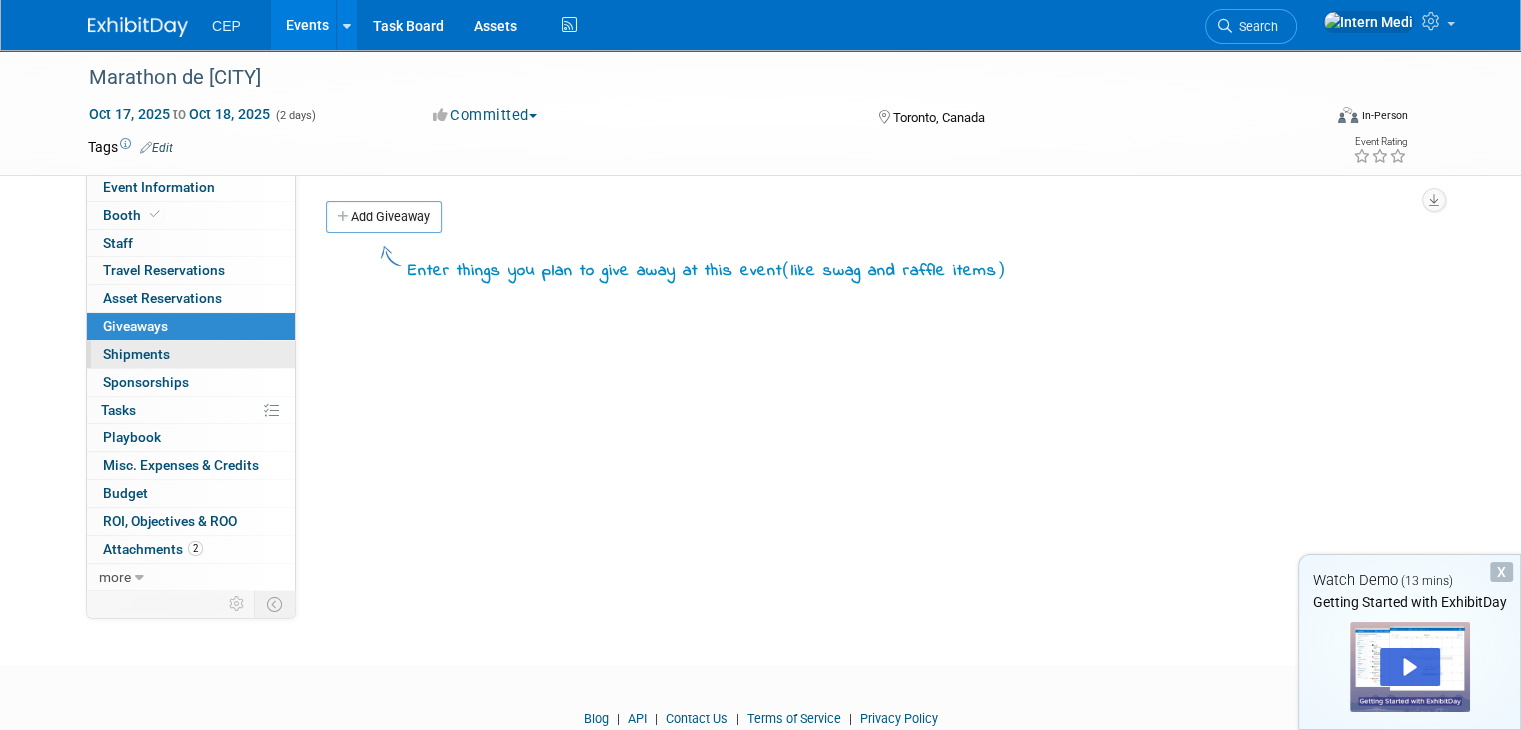 click on "Shipments 0" at bounding box center (136, 354) 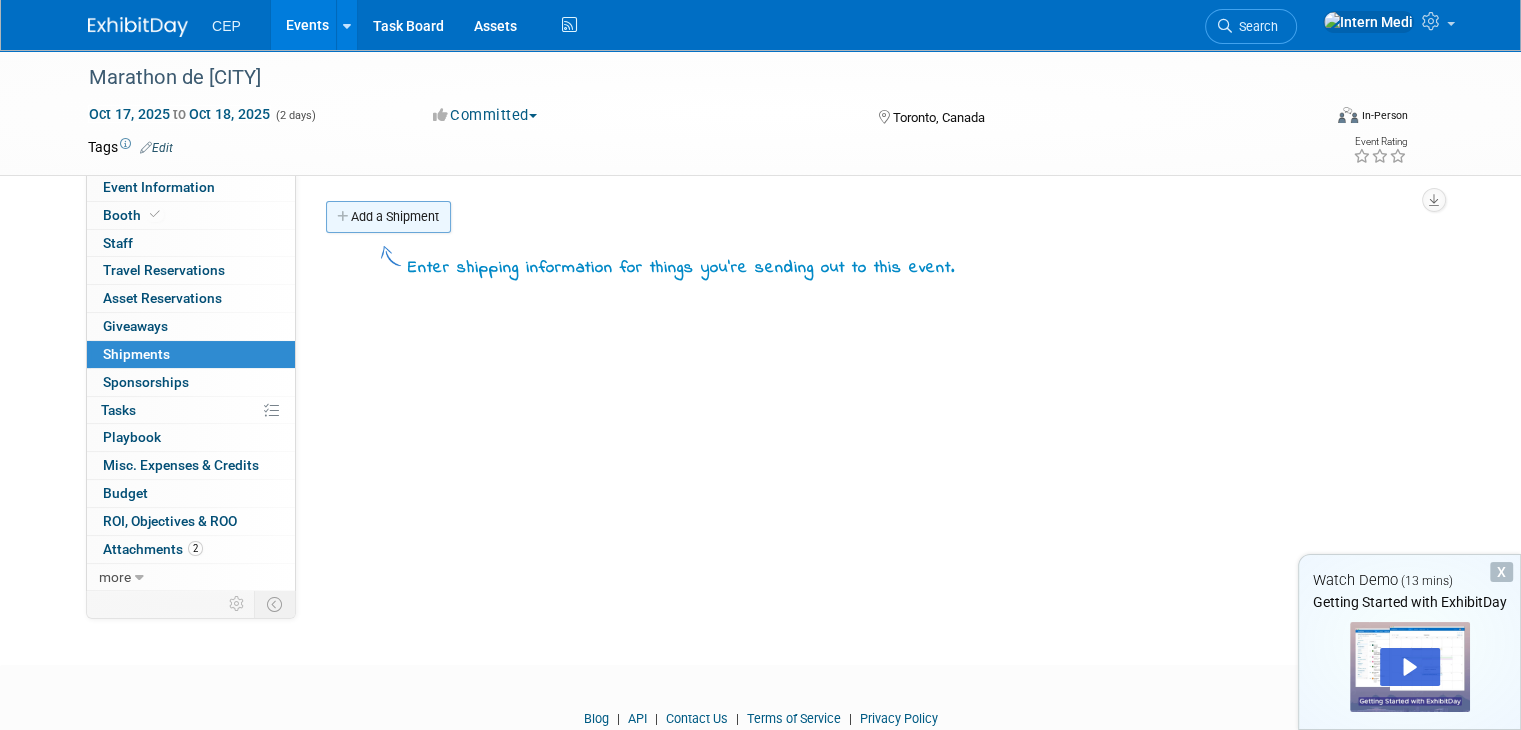 click on "Add a Shipment" at bounding box center [388, 217] 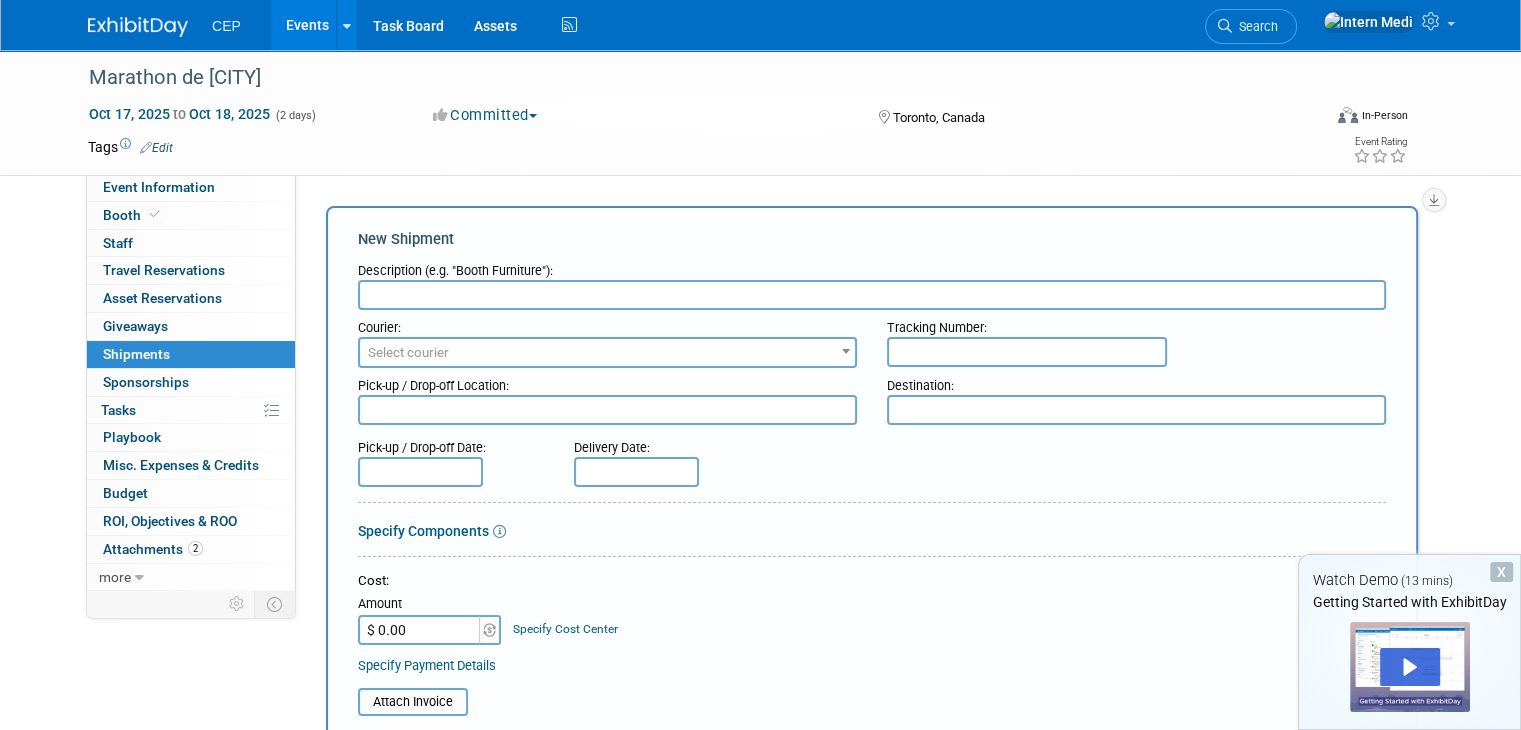 scroll, scrollTop: 0, scrollLeft: 0, axis: both 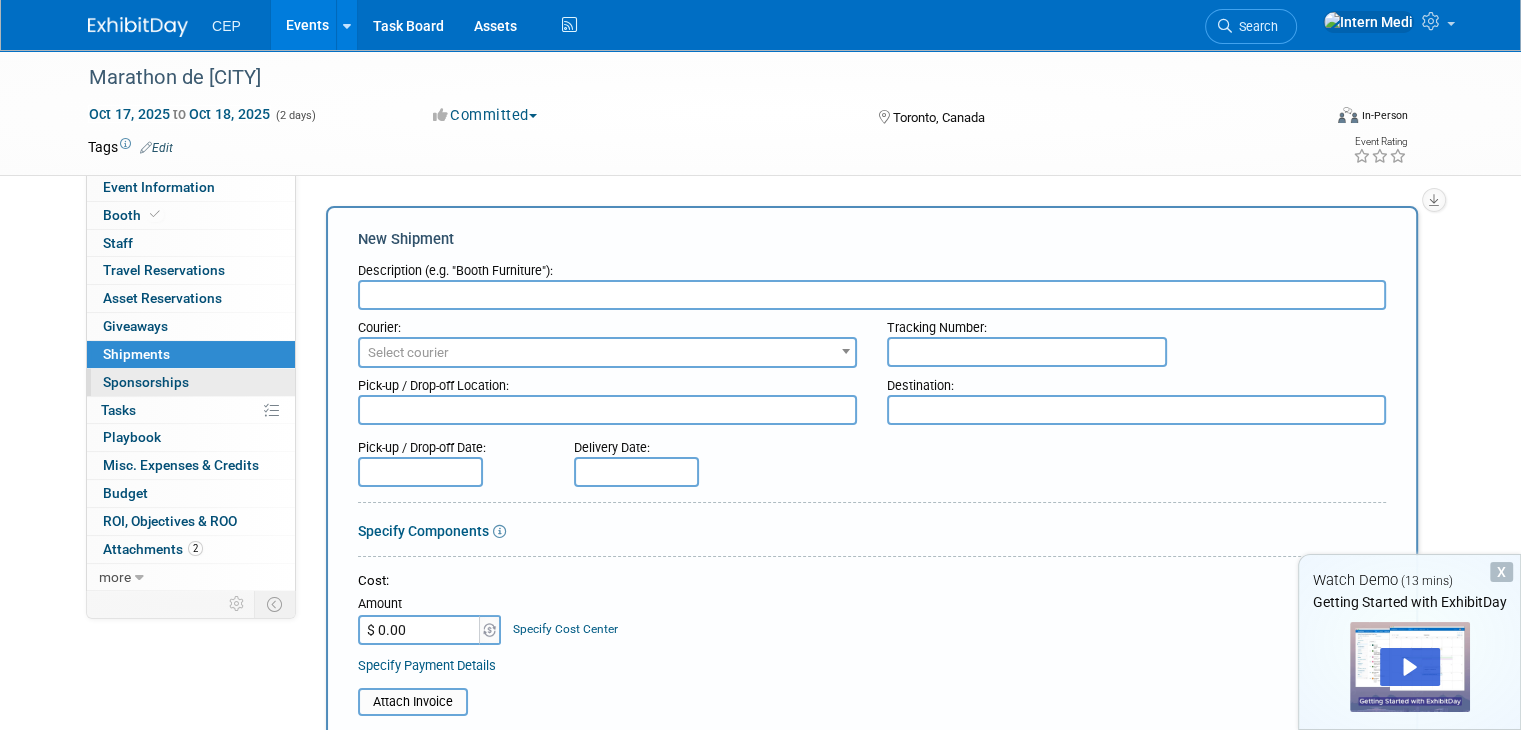 click on "Sponsorships 0" at bounding box center [146, 382] 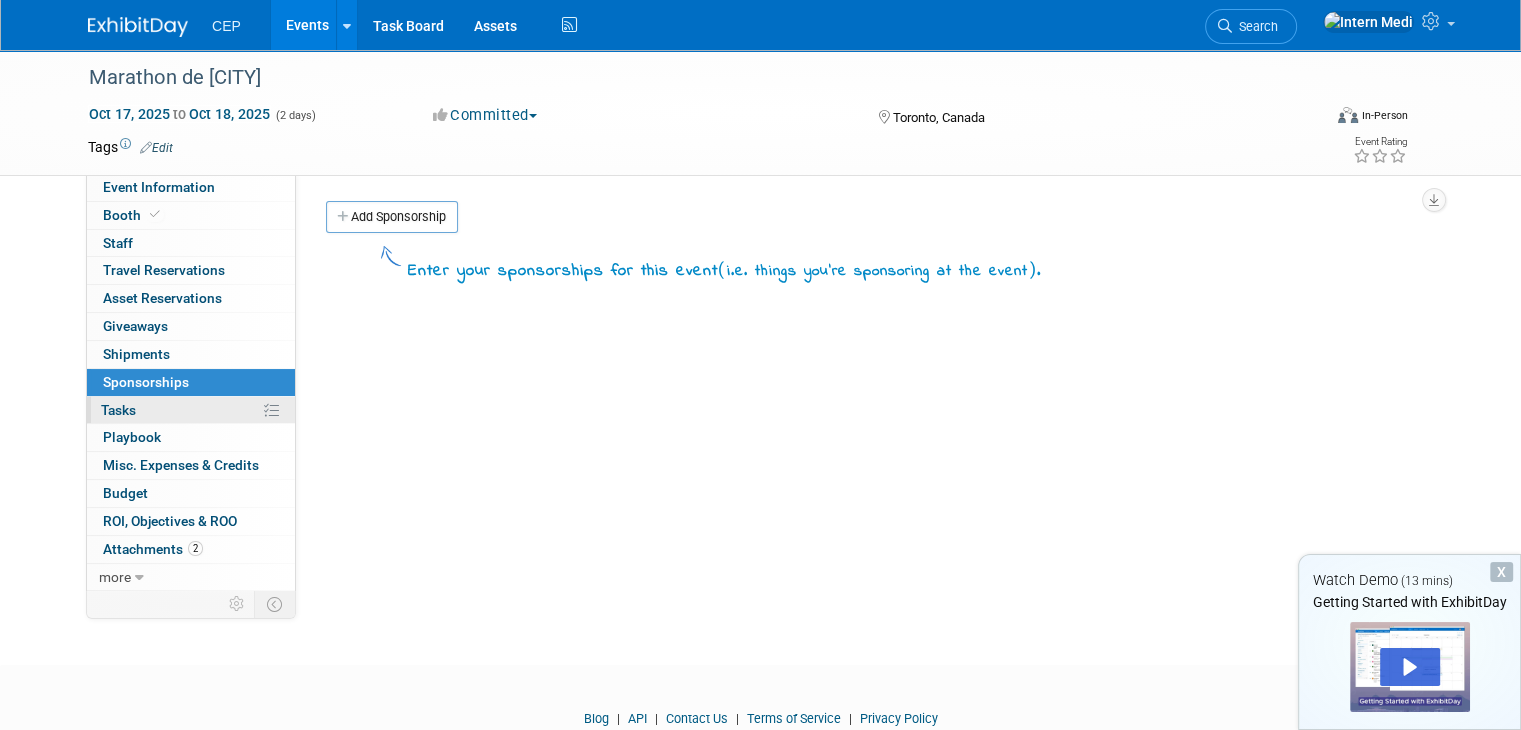 click on "0%
Tasks 0%" at bounding box center [191, 410] 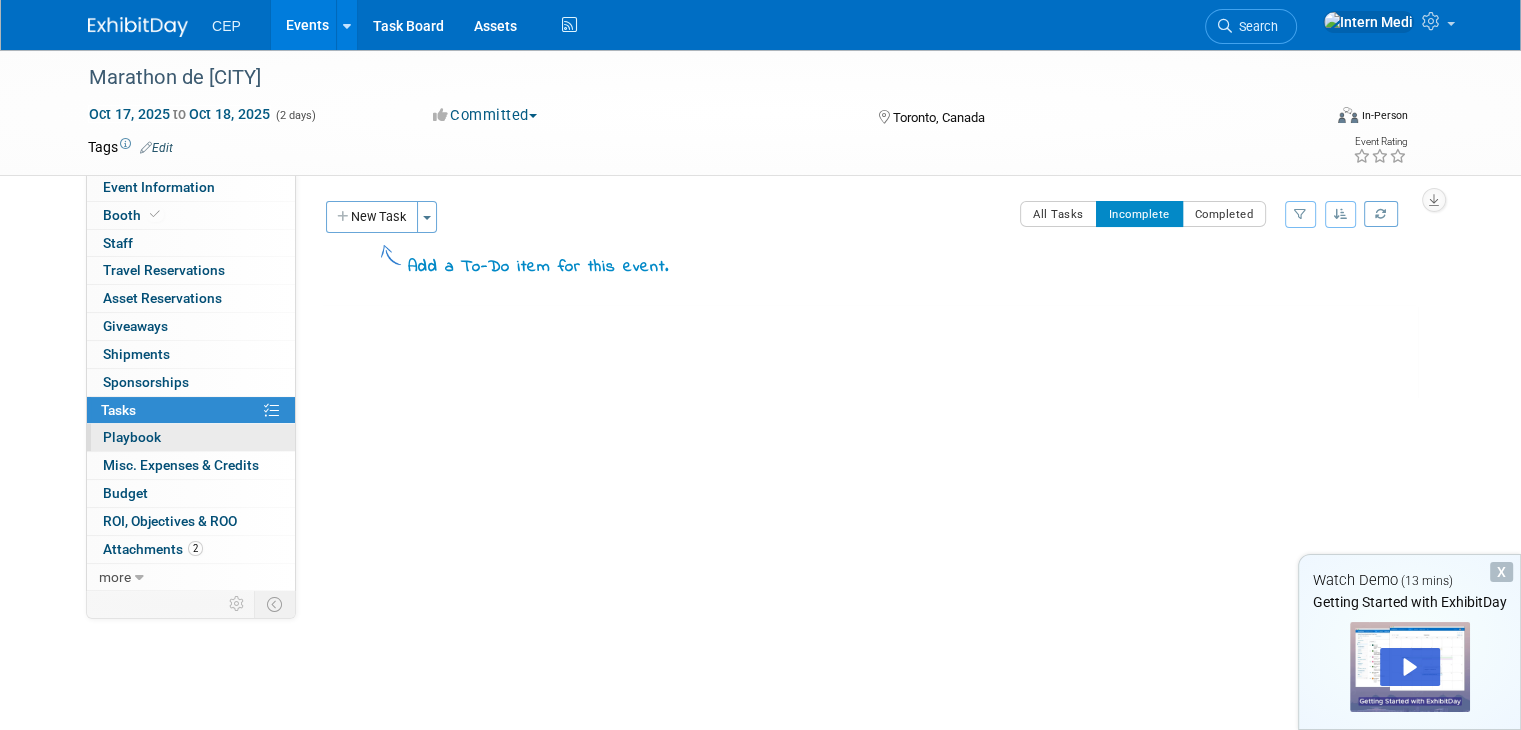 click on "0
Playbook 0" at bounding box center [191, 437] 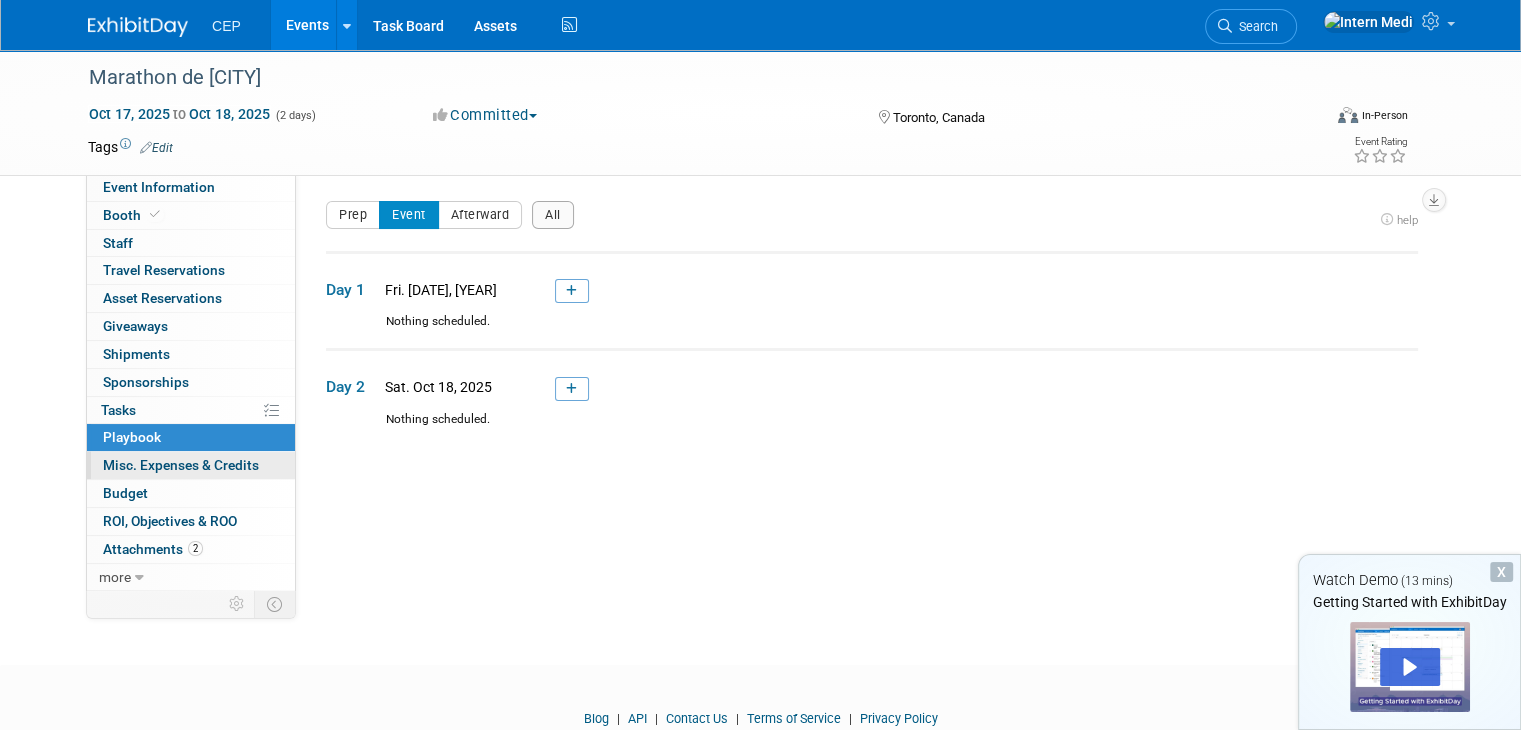 click on "Misc. Expenses & Credits 0" at bounding box center (181, 465) 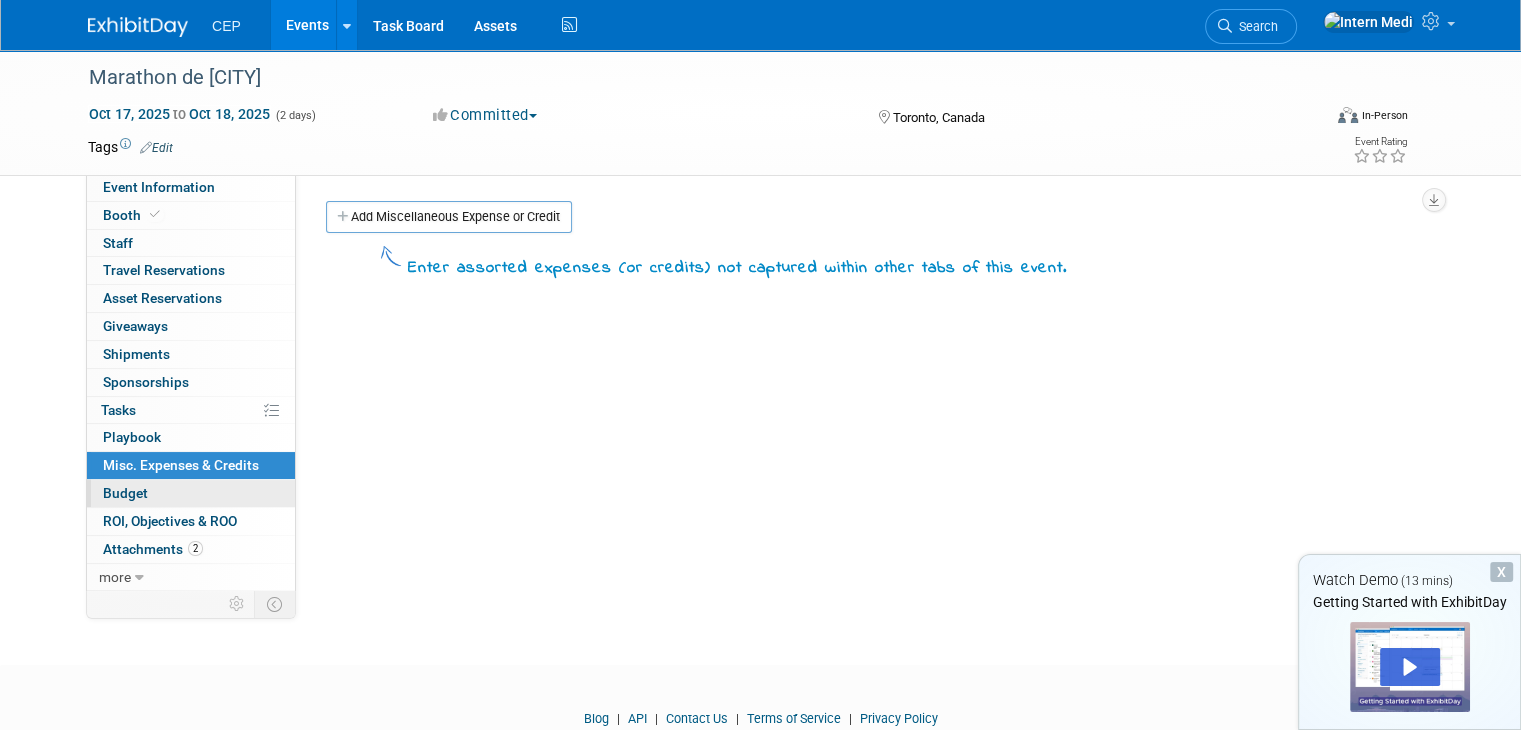click on "Budget" at bounding box center (191, 493) 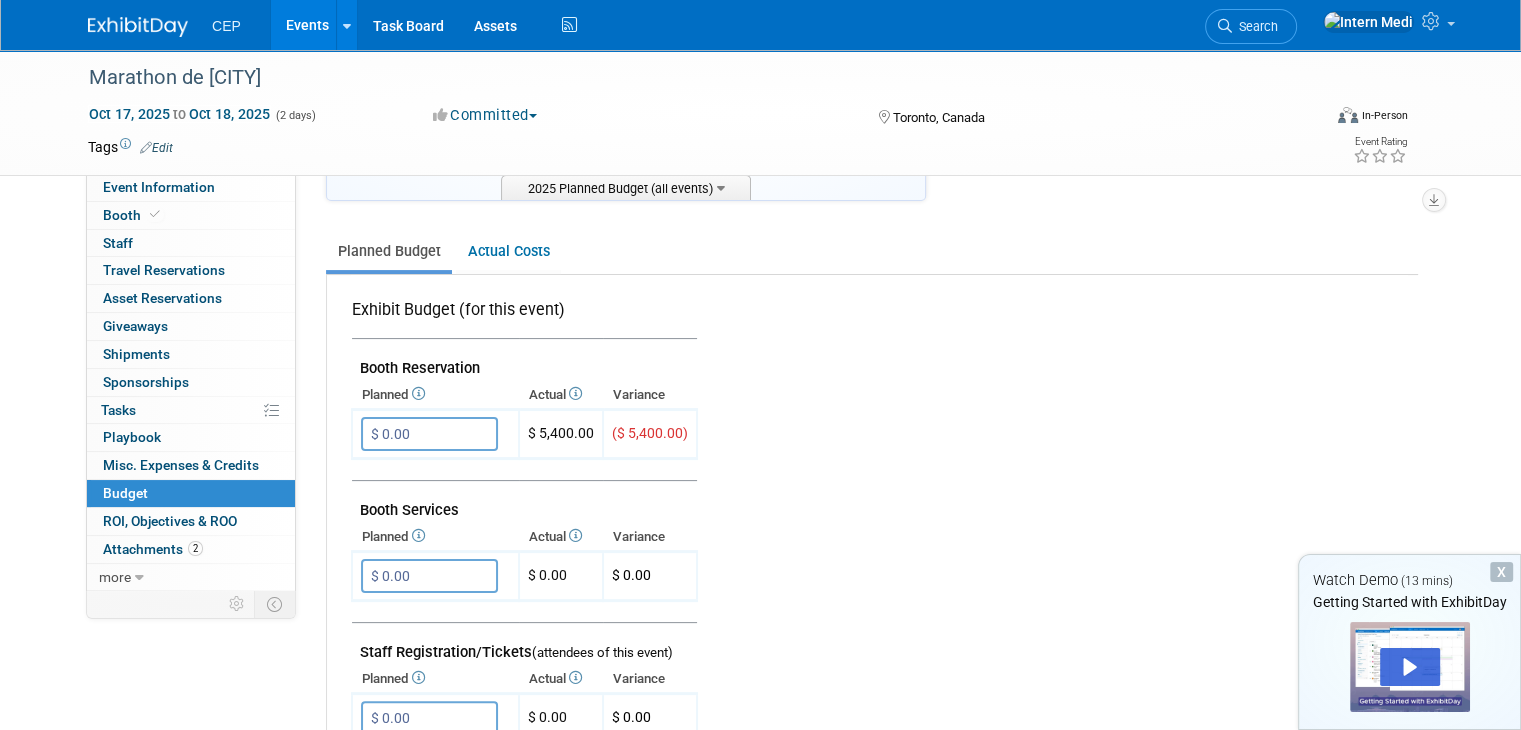 scroll, scrollTop: 322, scrollLeft: 0, axis: vertical 